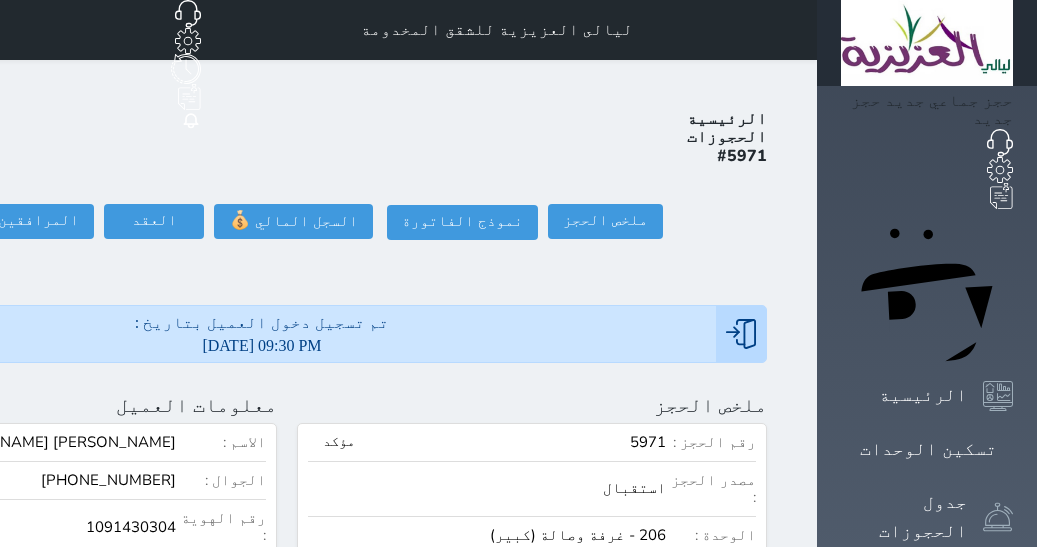 scroll, scrollTop: 0, scrollLeft: 0, axis: both 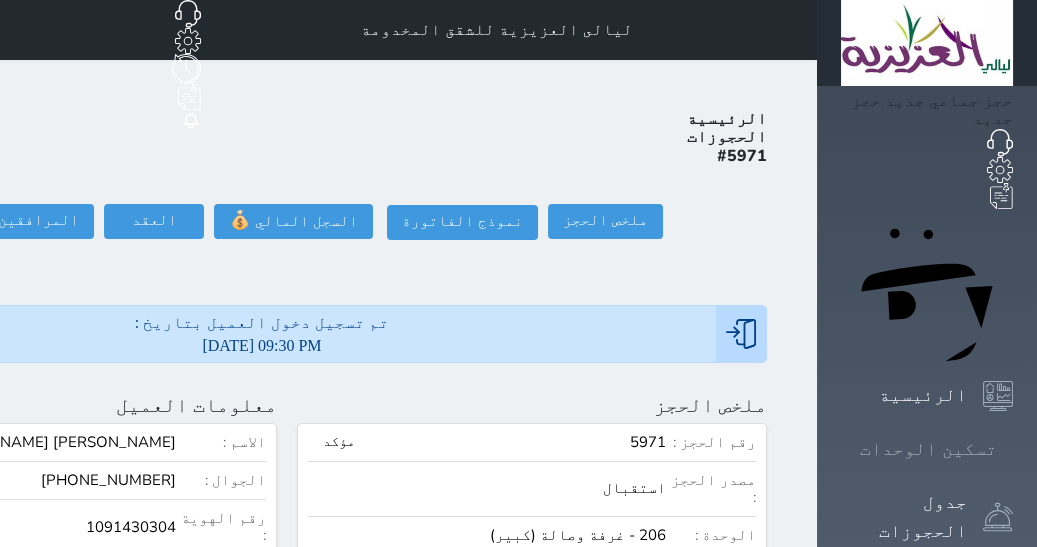 click on "حجز جماعي جديد   حجز جديد             الرئيسية     تسكين الوحدات     جدول الحجوزات     إدارة الحجوزات     POS     الإدارة المالية     العملاء     تقييمات العملاء     الوحدات     الخدمات     التقارير     الإعدادات                                 المدفوعات الالكترونية     الدعم الفني" at bounding box center (927, 948) 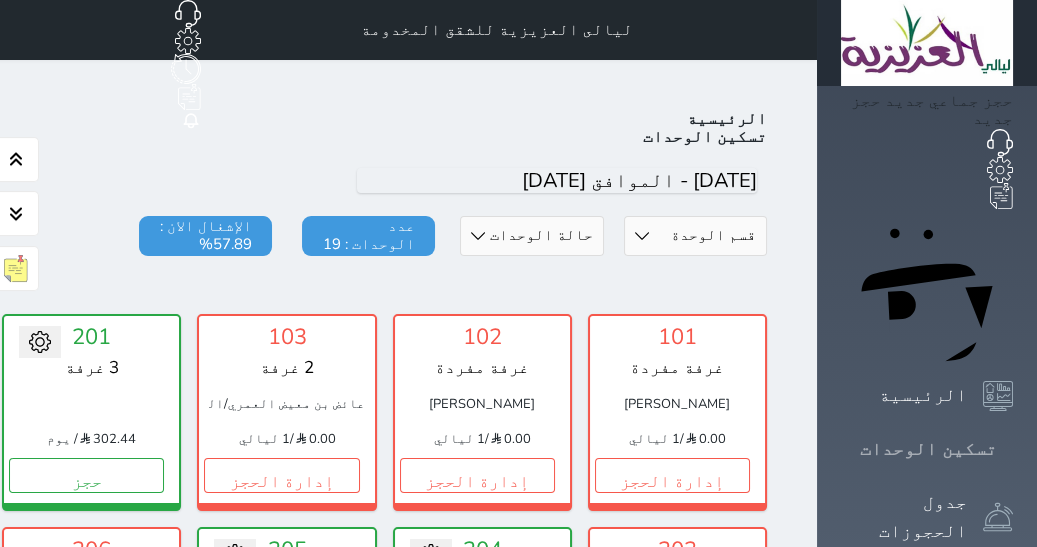 scroll, scrollTop: 77, scrollLeft: 0, axis: vertical 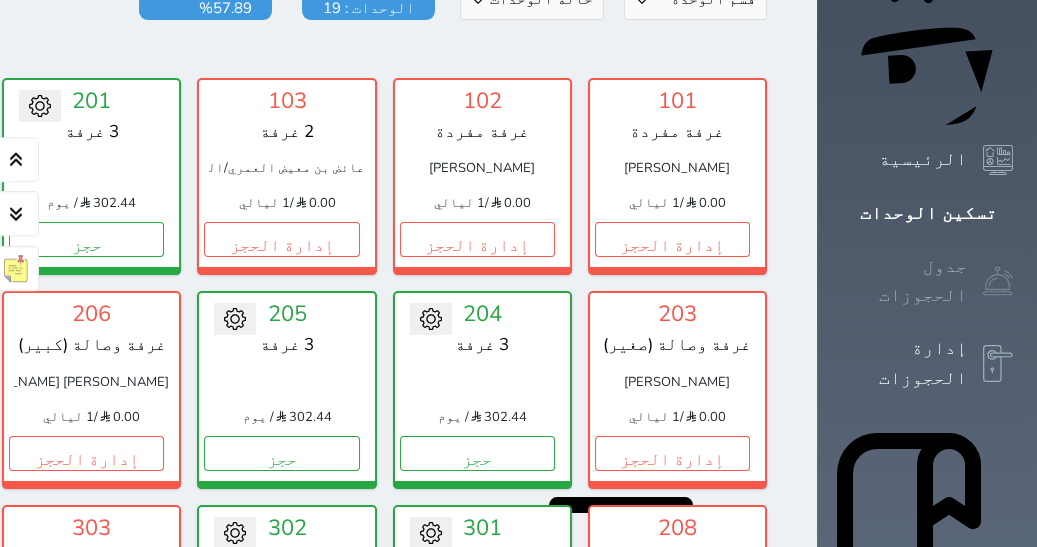 click on "جدول الحجوزات" at bounding box center (904, 281) 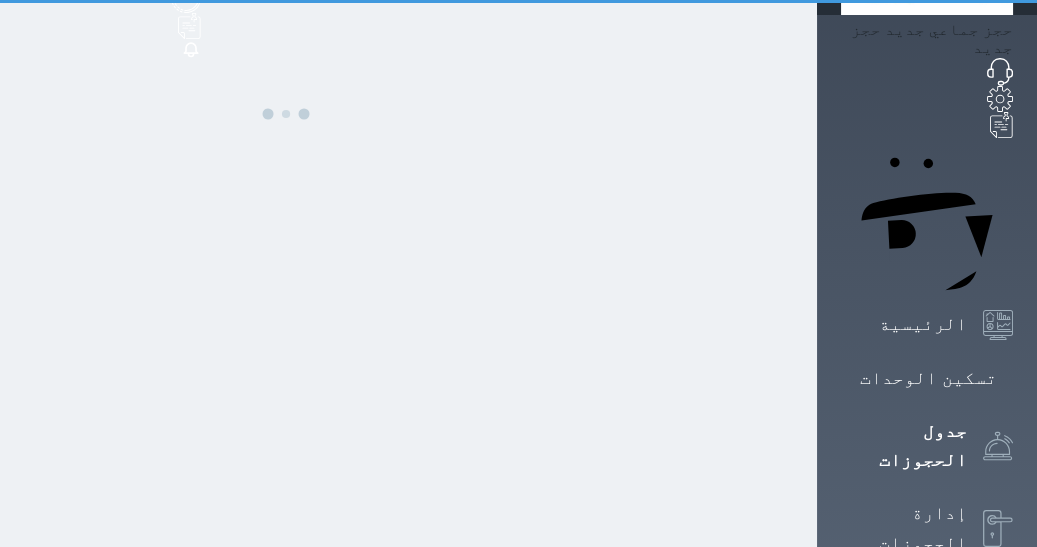 scroll, scrollTop: 0, scrollLeft: 0, axis: both 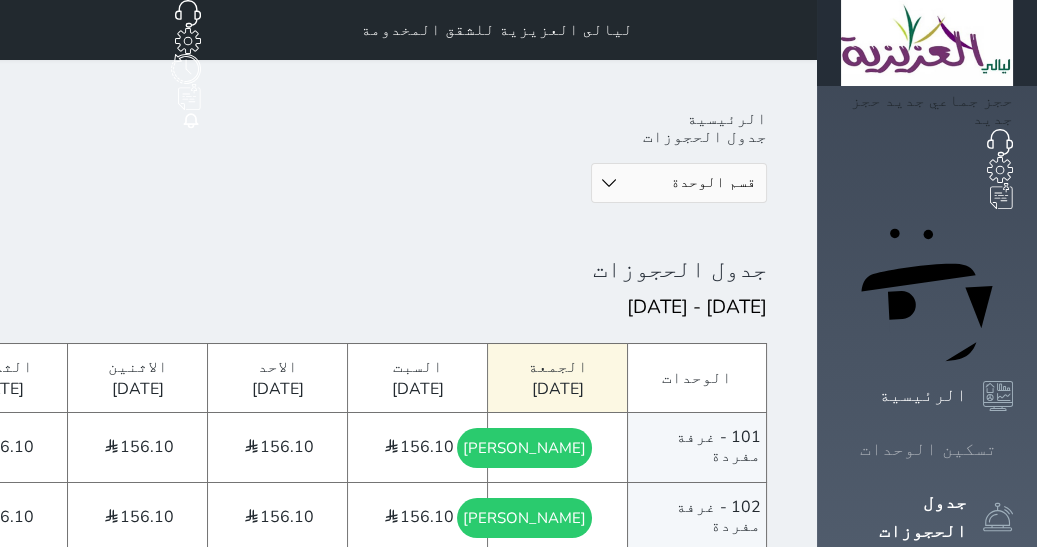 click at bounding box center (1013, 449) 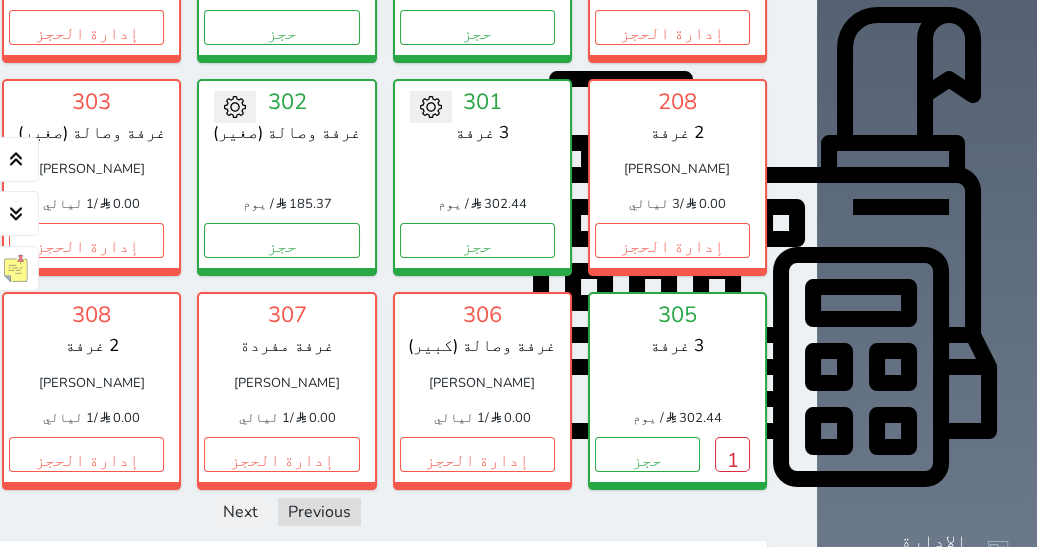 scroll, scrollTop: 693, scrollLeft: 0, axis: vertical 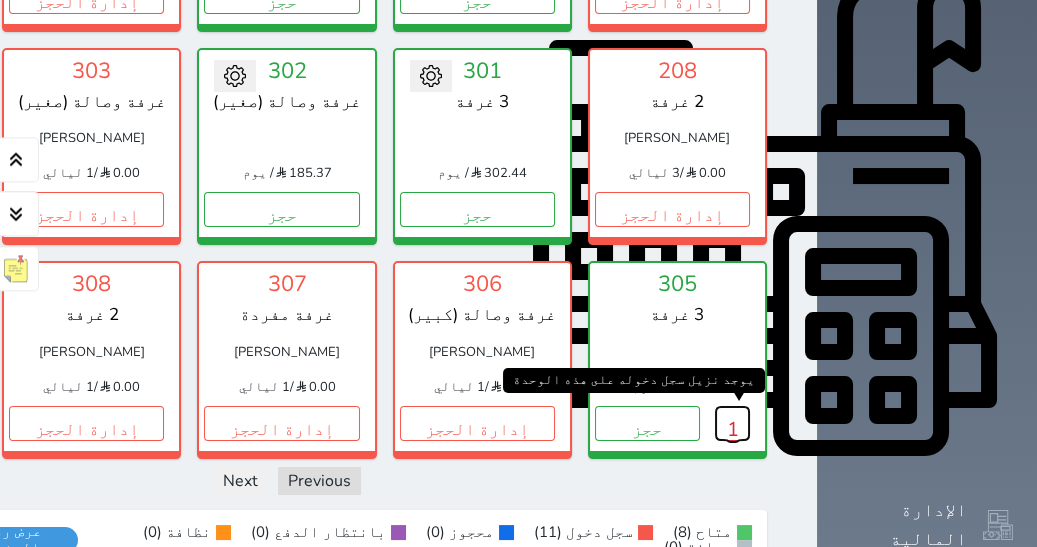 click on "1" at bounding box center [732, 423] 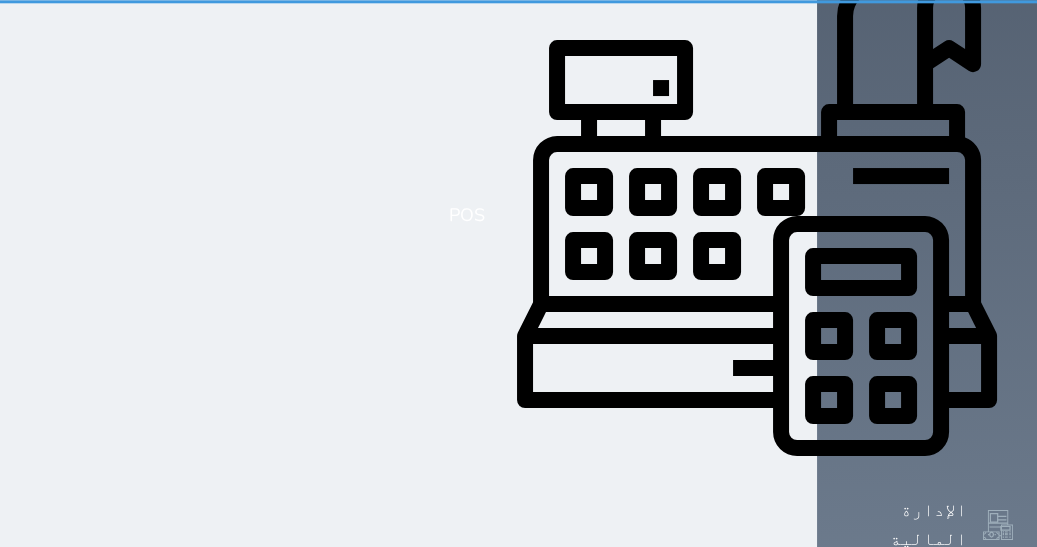 scroll, scrollTop: 0, scrollLeft: 0, axis: both 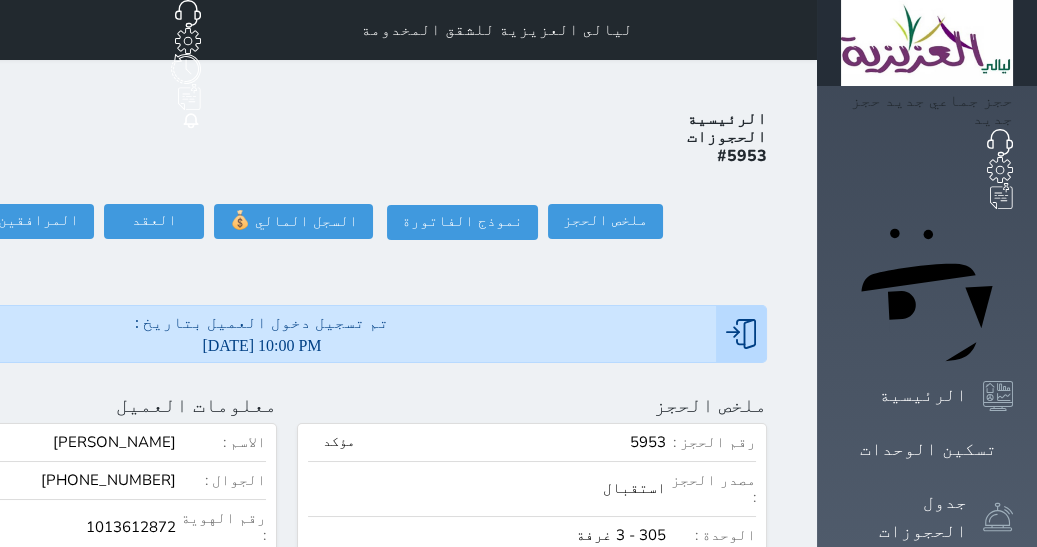 click on "تسجيل مغادرة" at bounding box center [-117, 221] 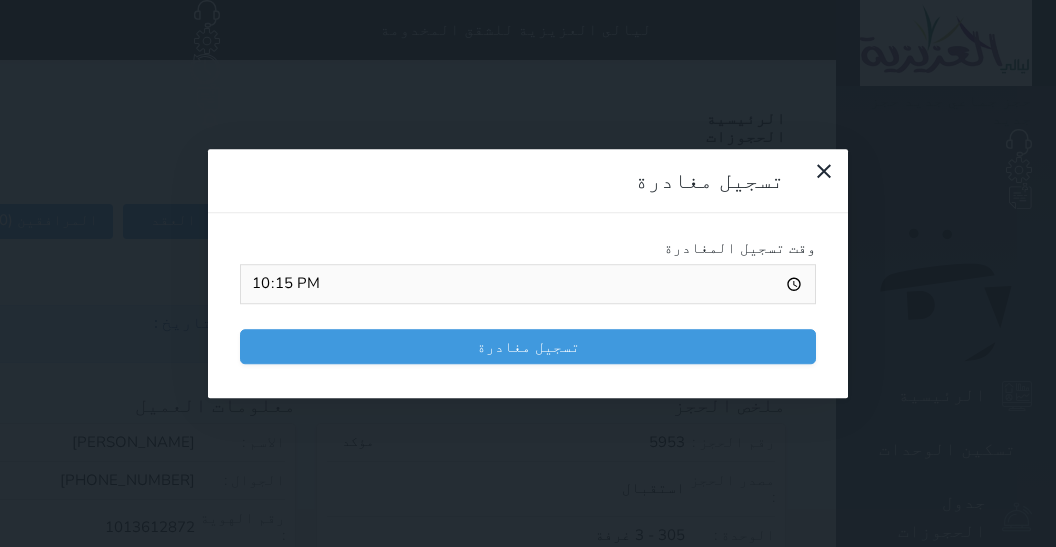 click on "22:15" at bounding box center [528, 284] 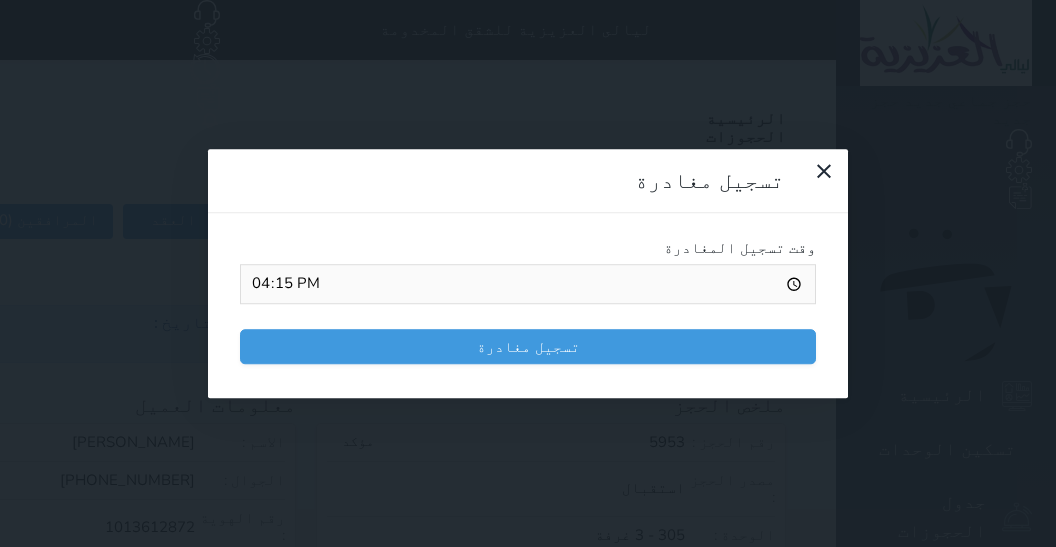 type on "16:00" 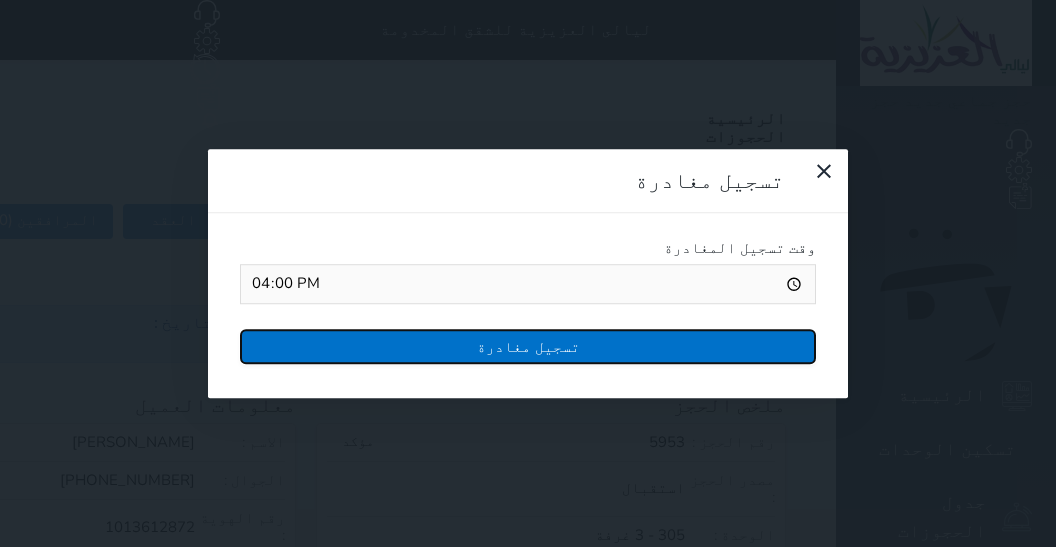 click on "تسجيل مغادرة" at bounding box center [528, 346] 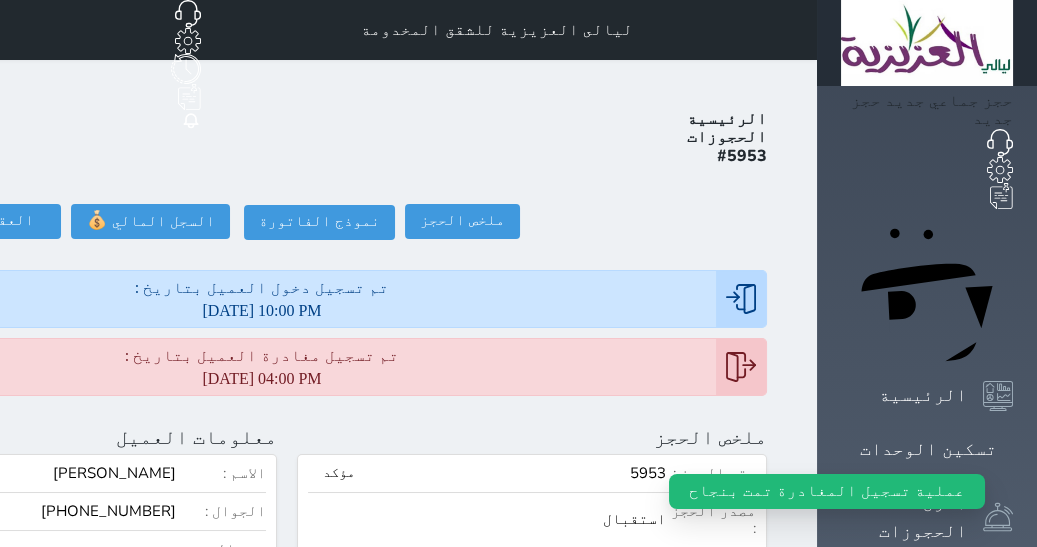 scroll, scrollTop: 107, scrollLeft: 0, axis: vertical 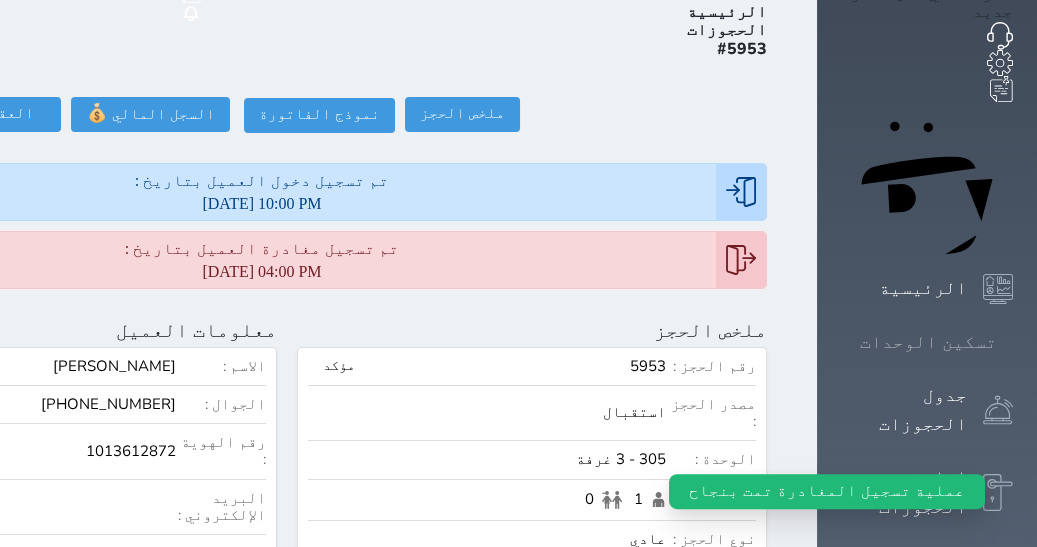 click on "تسكين الوحدات" at bounding box center (928, 342) 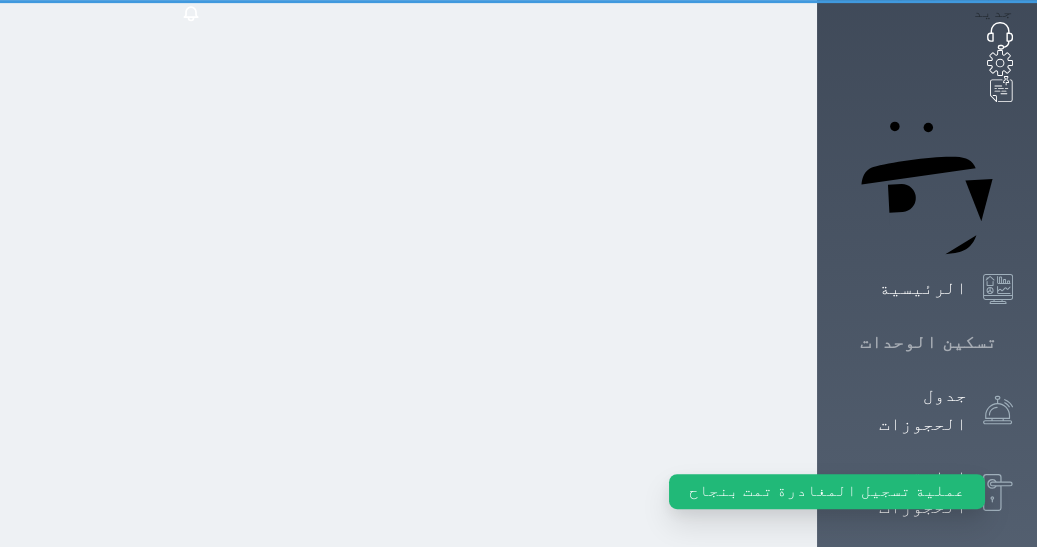scroll, scrollTop: 0, scrollLeft: 0, axis: both 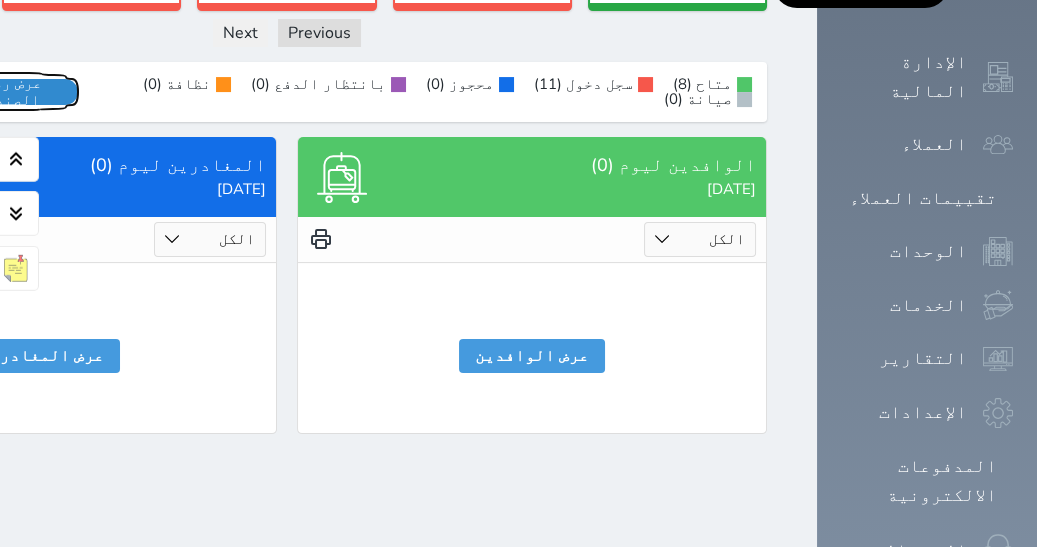 click on "عرض رصيد الصندوق" at bounding box center [8, 92] 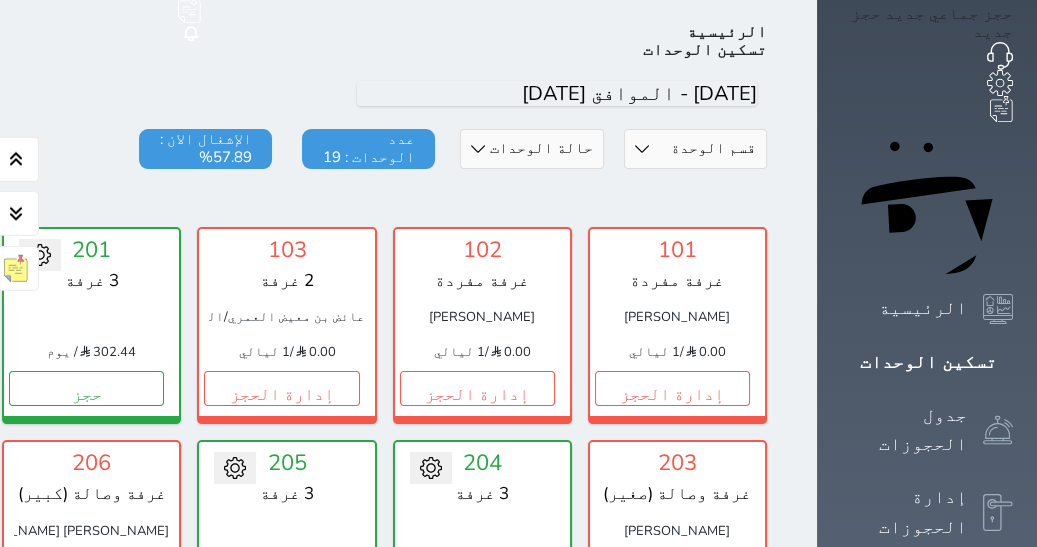 scroll, scrollTop: 0, scrollLeft: 0, axis: both 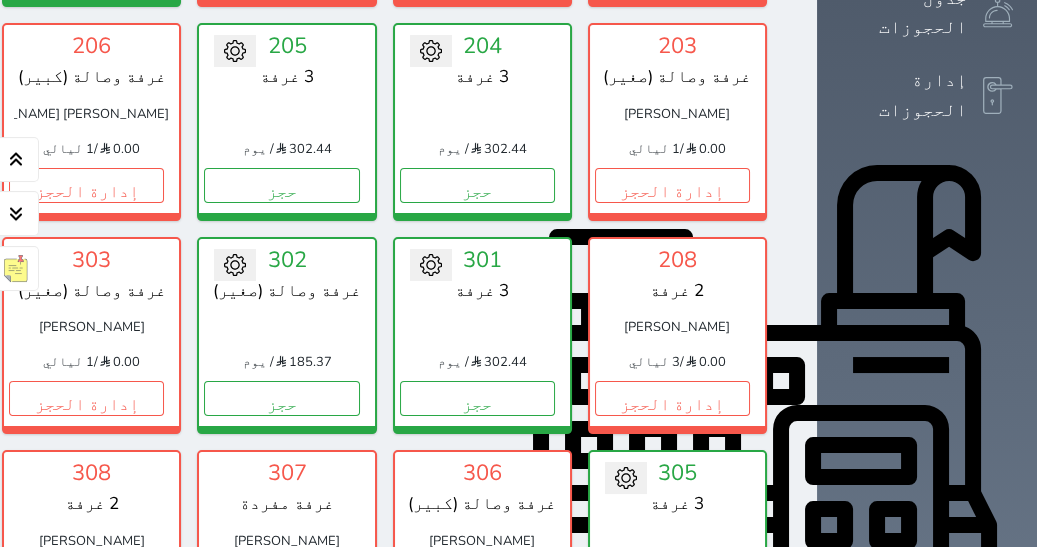 drag, startPoint x: 26, startPoint y: 366, endPoint x: 1055, endPoint y: 4, distance: 1090.8185 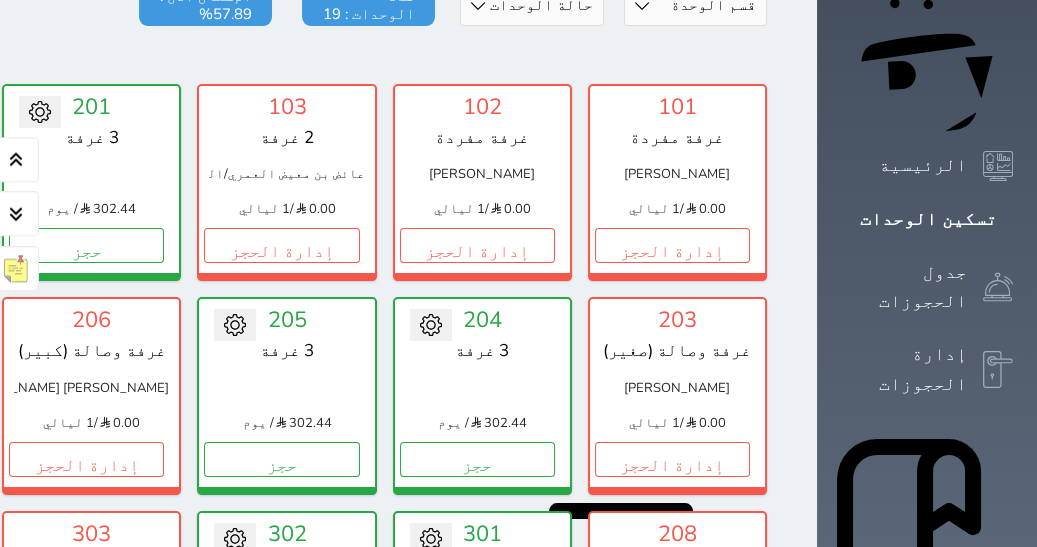 scroll, scrollTop: 250, scrollLeft: 0, axis: vertical 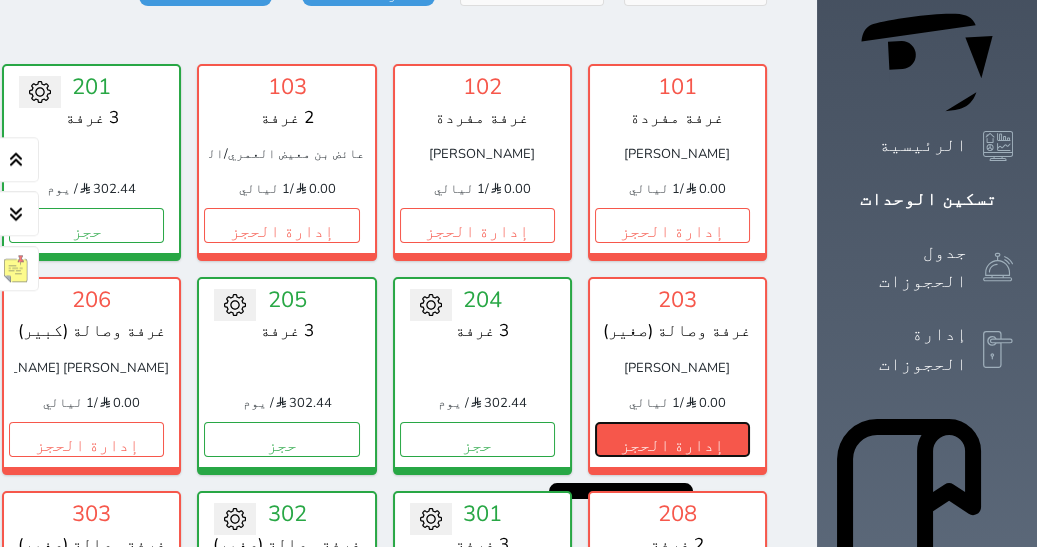 click on "إدارة الحجز" at bounding box center (672, 439) 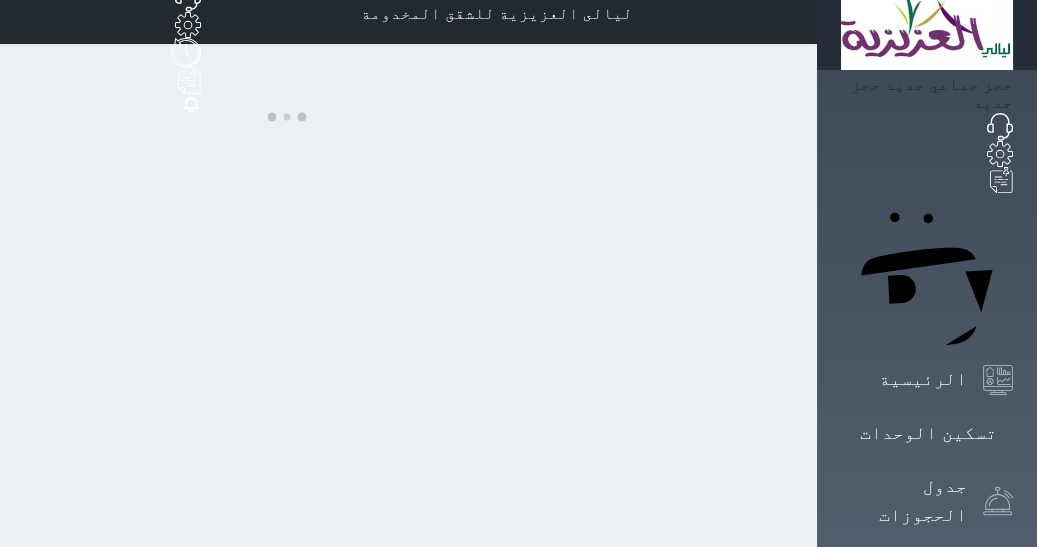 scroll, scrollTop: 0, scrollLeft: 0, axis: both 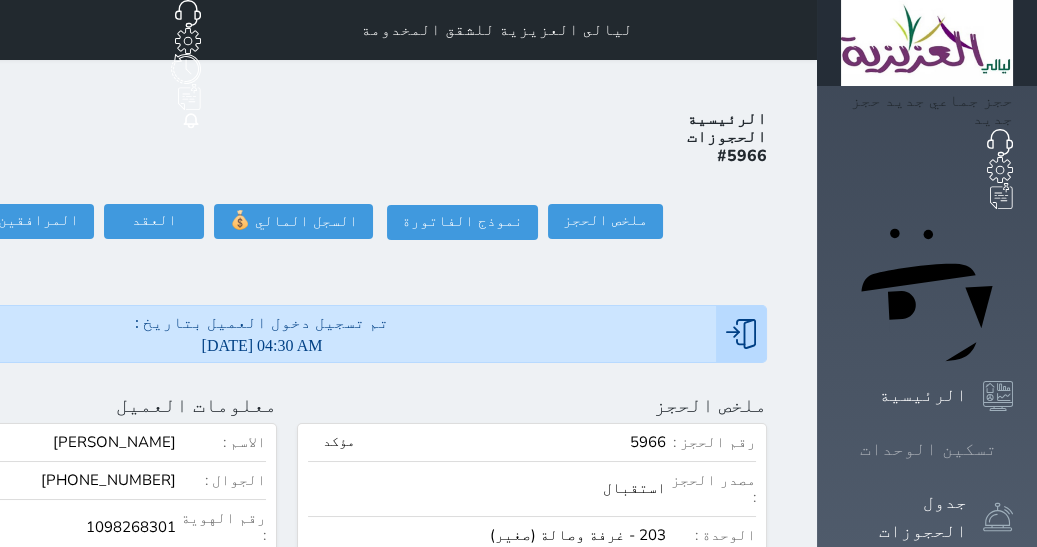 click 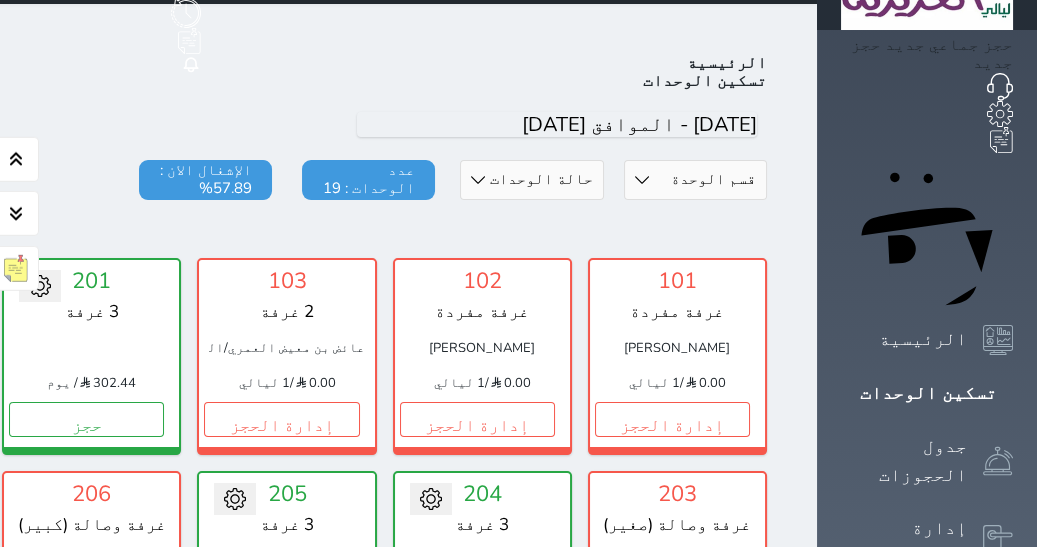 scroll, scrollTop: 0, scrollLeft: 0, axis: both 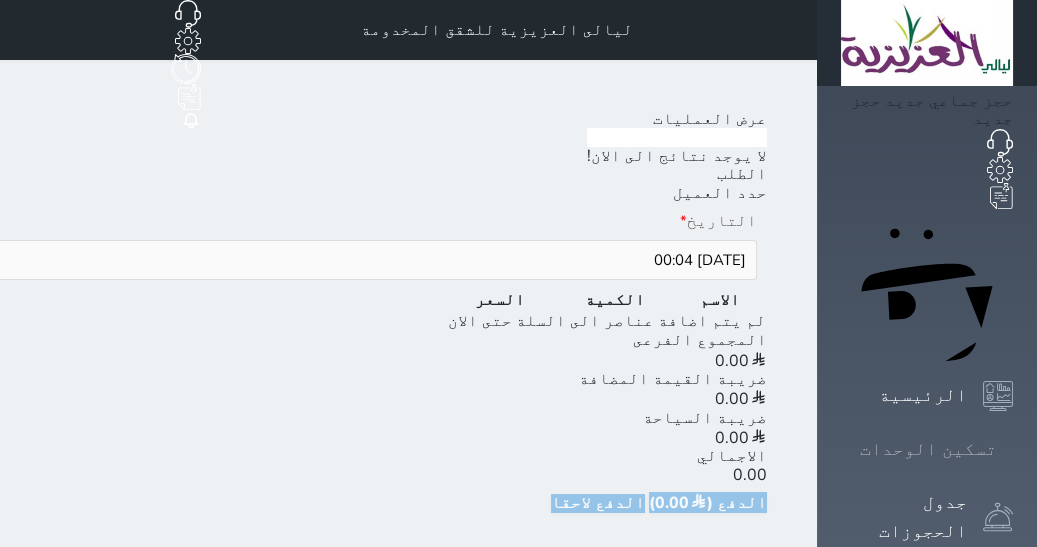 click at bounding box center [1013, 449] 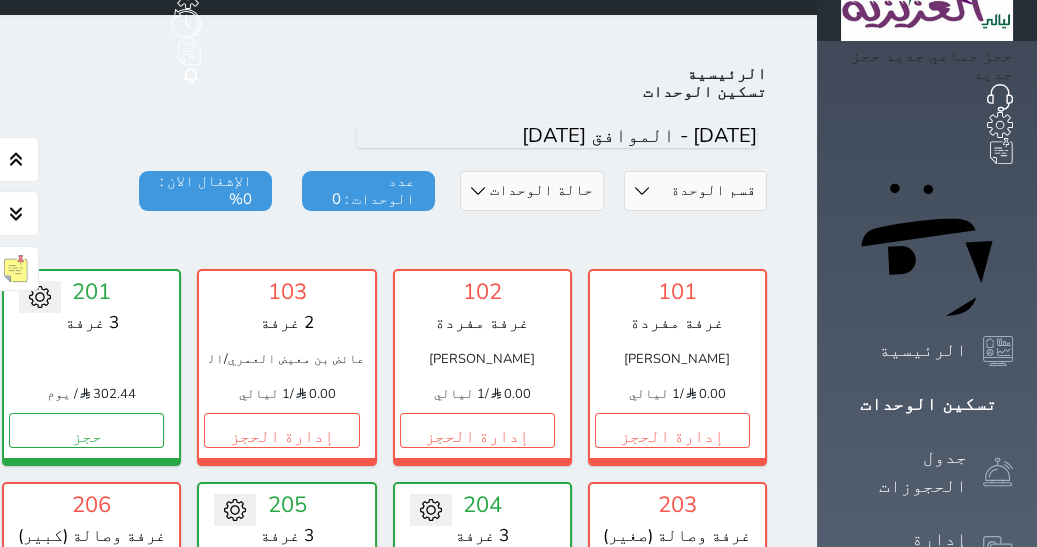 scroll, scrollTop: 77, scrollLeft: 0, axis: vertical 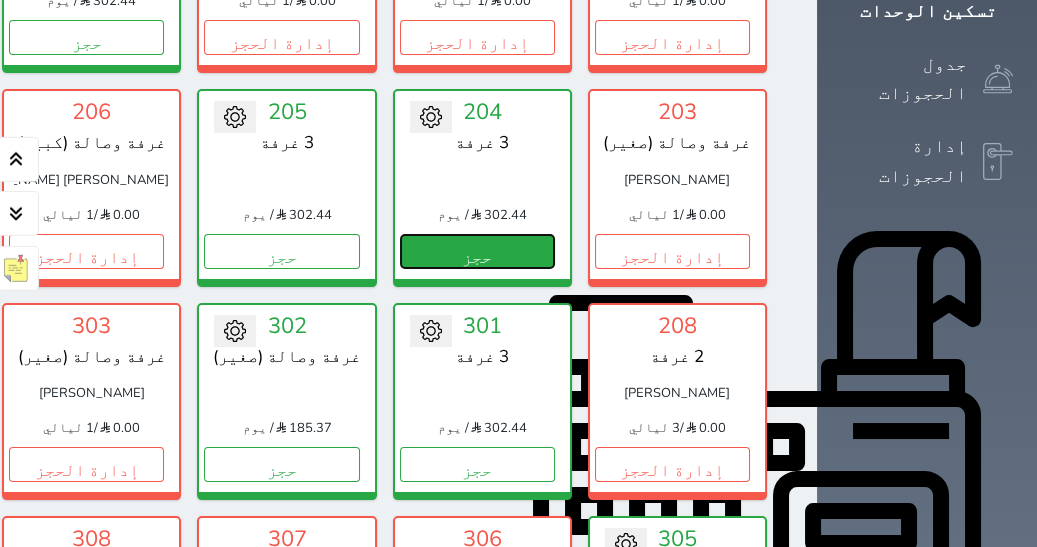 click on "حجز" at bounding box center (477, 251) 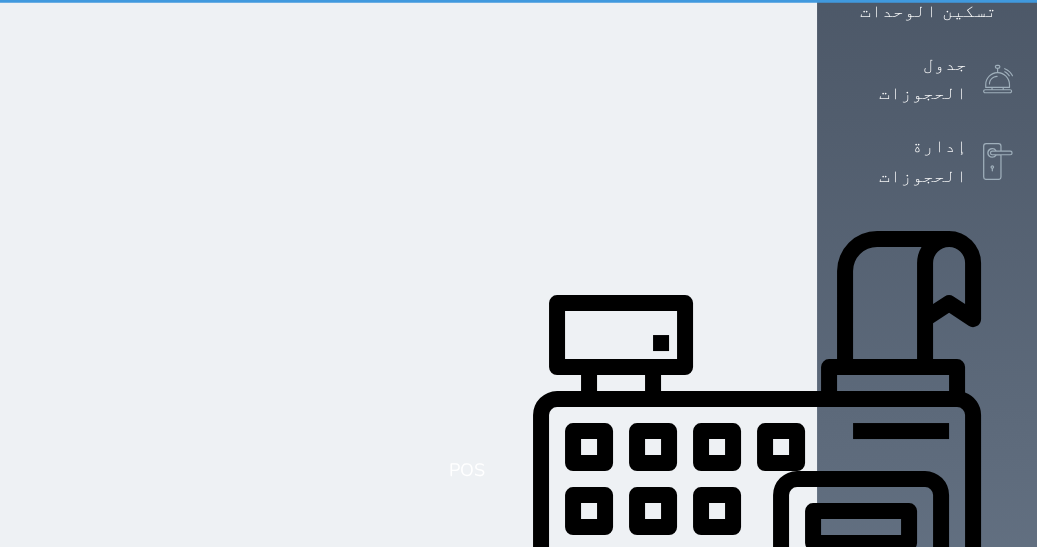 scroll, scrollTop: 0, scrollLeft: 0, axis: both 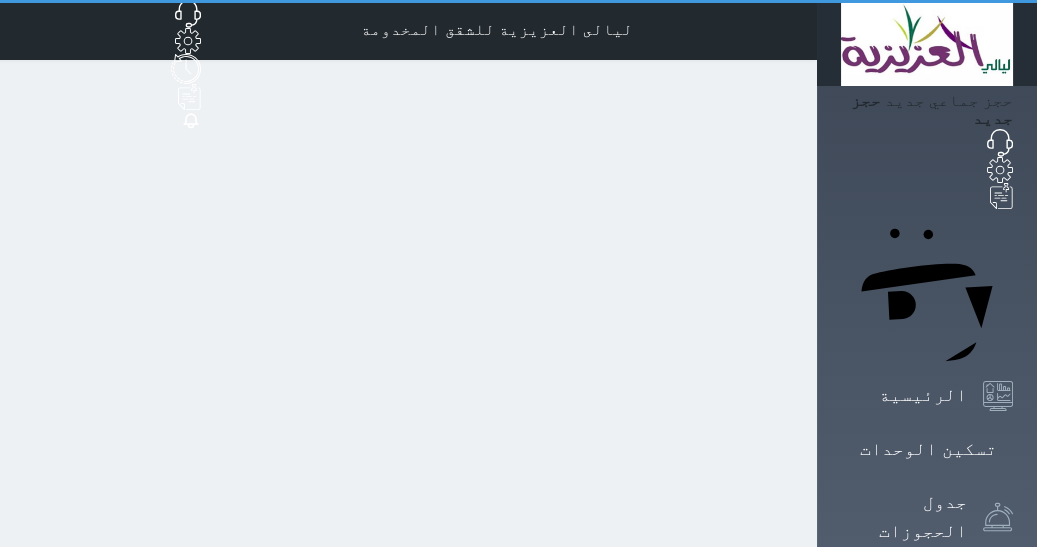 select on "1" 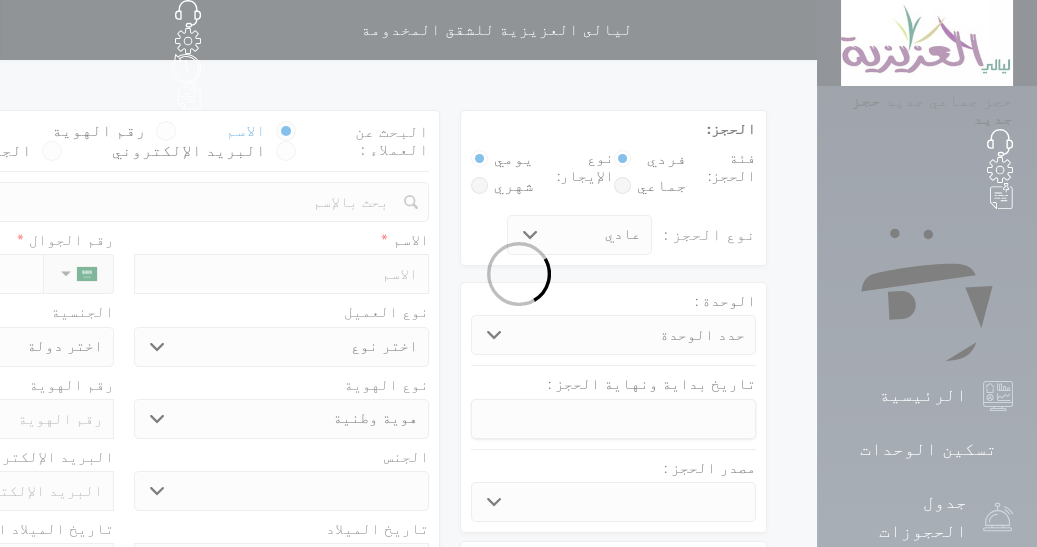 select 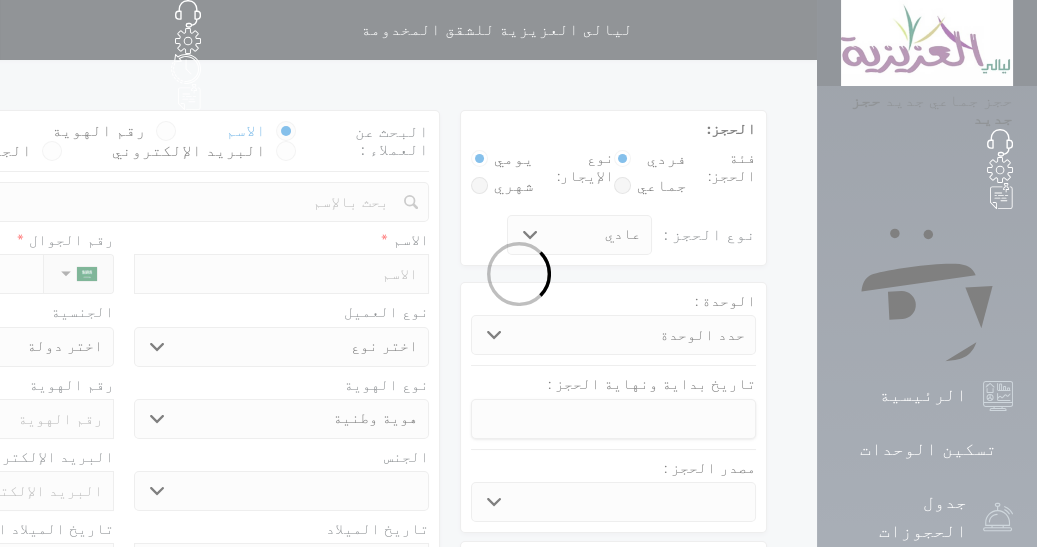 select 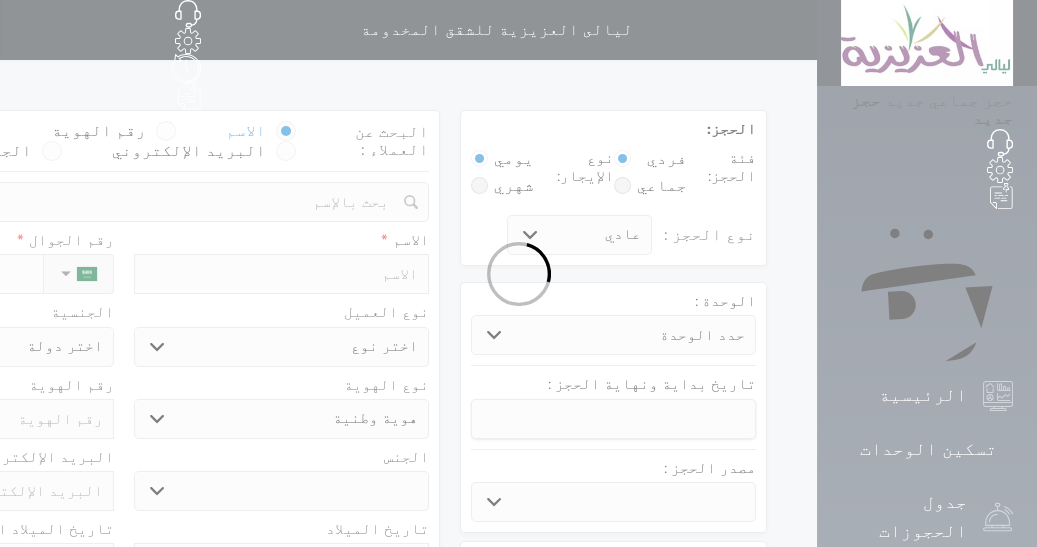 select 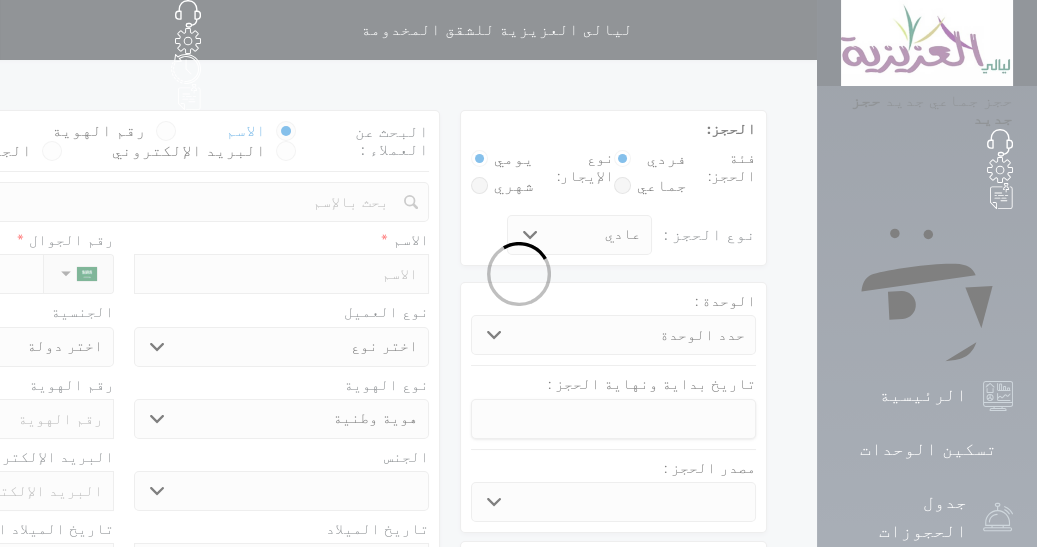 select 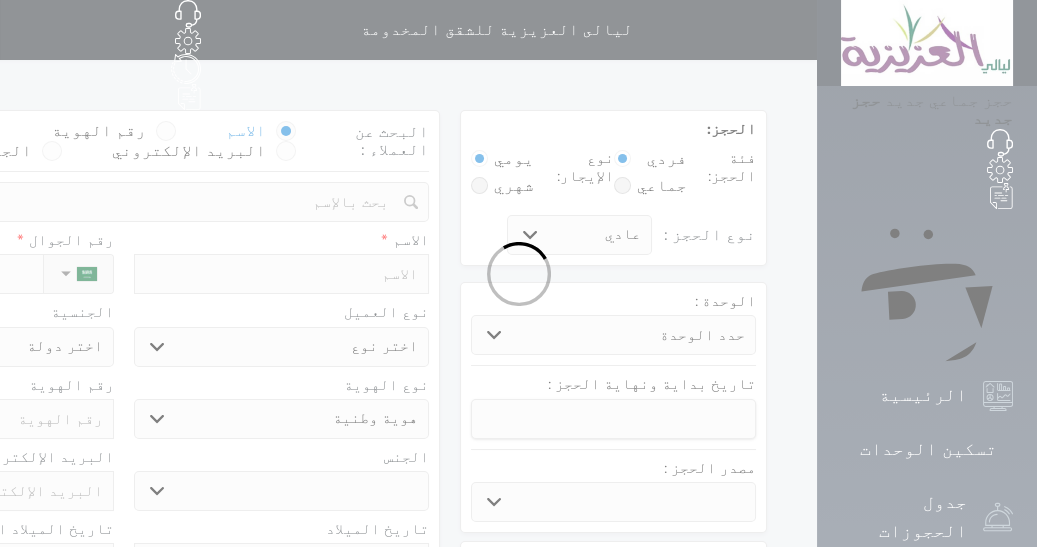 select 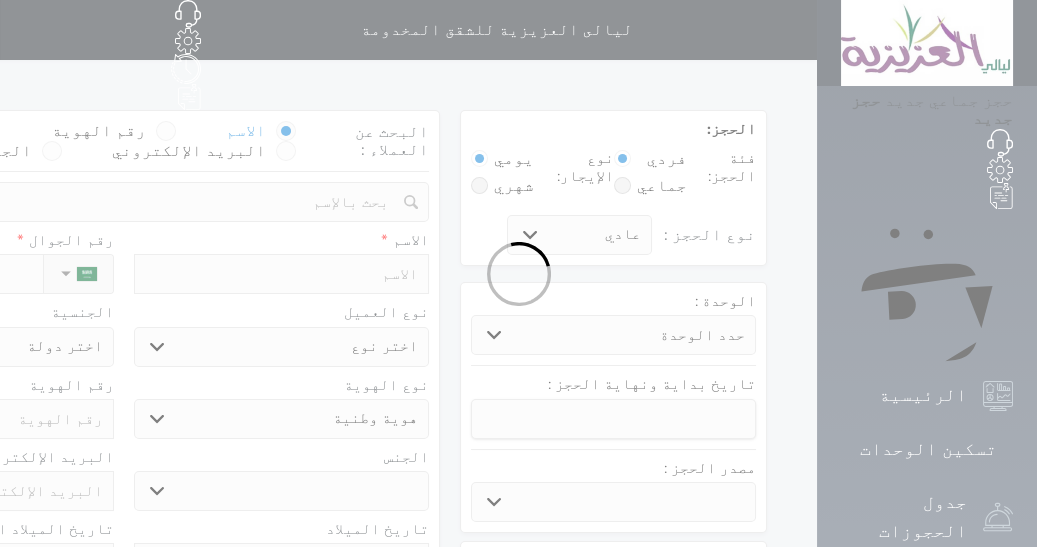 select 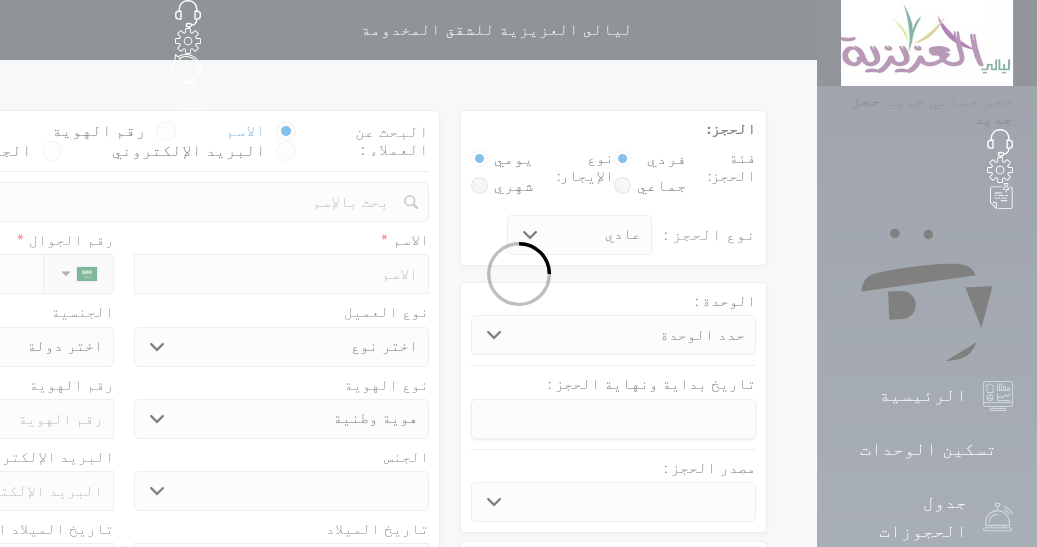 select 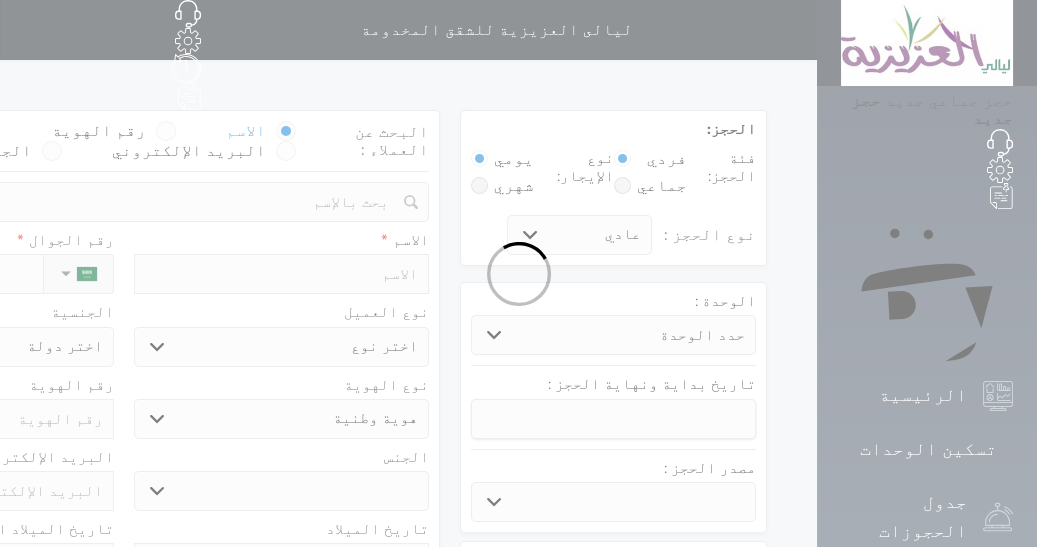 select 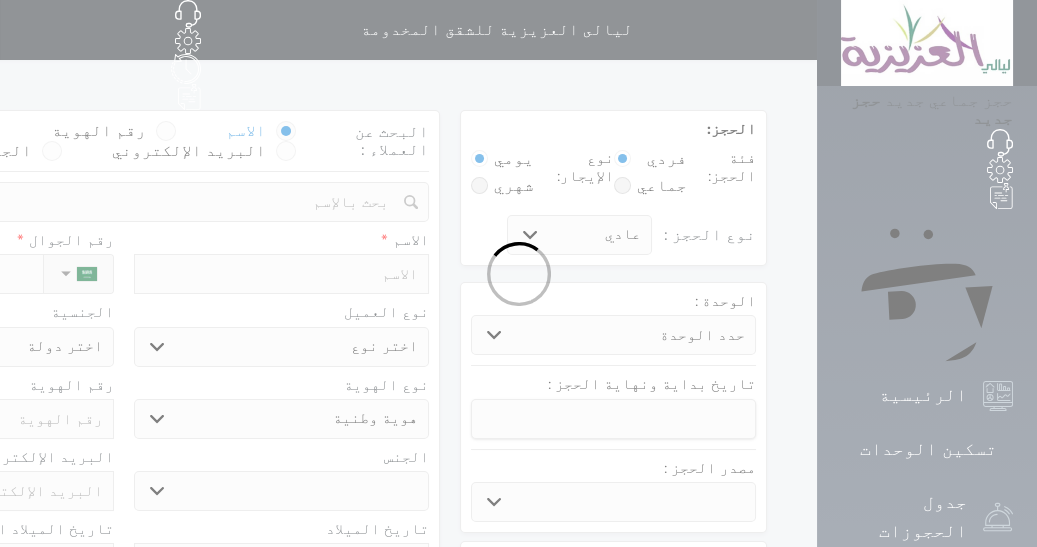 select 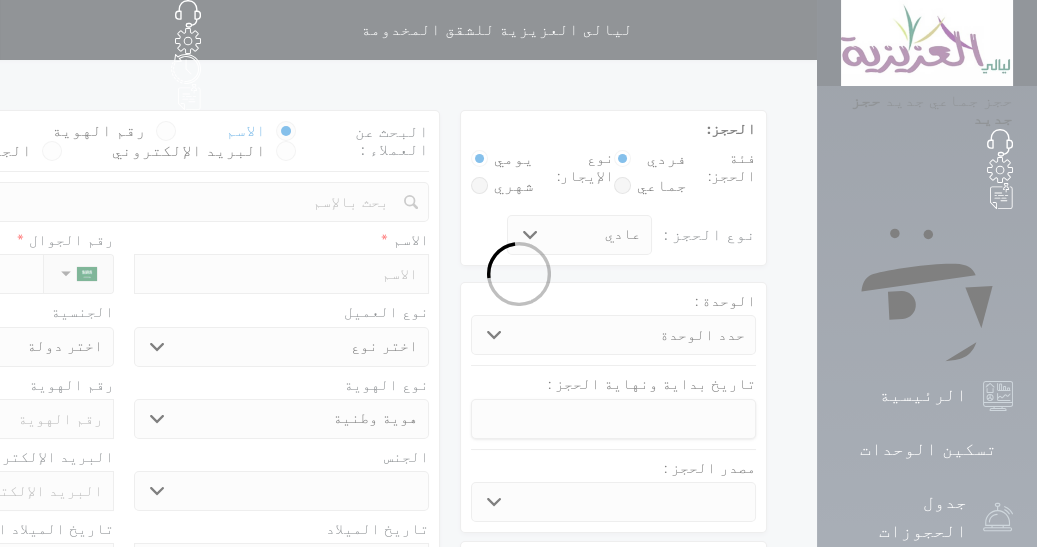 select 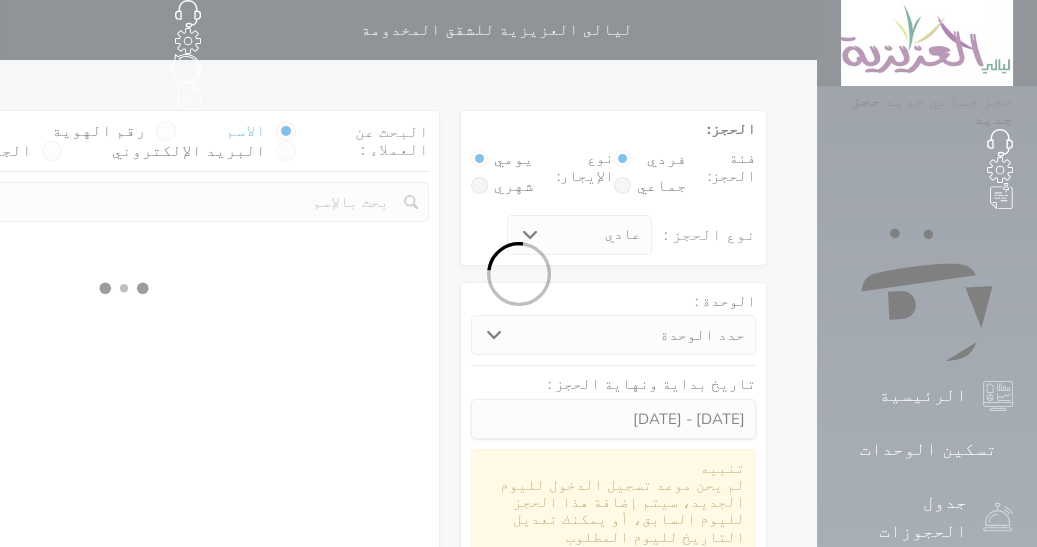 select 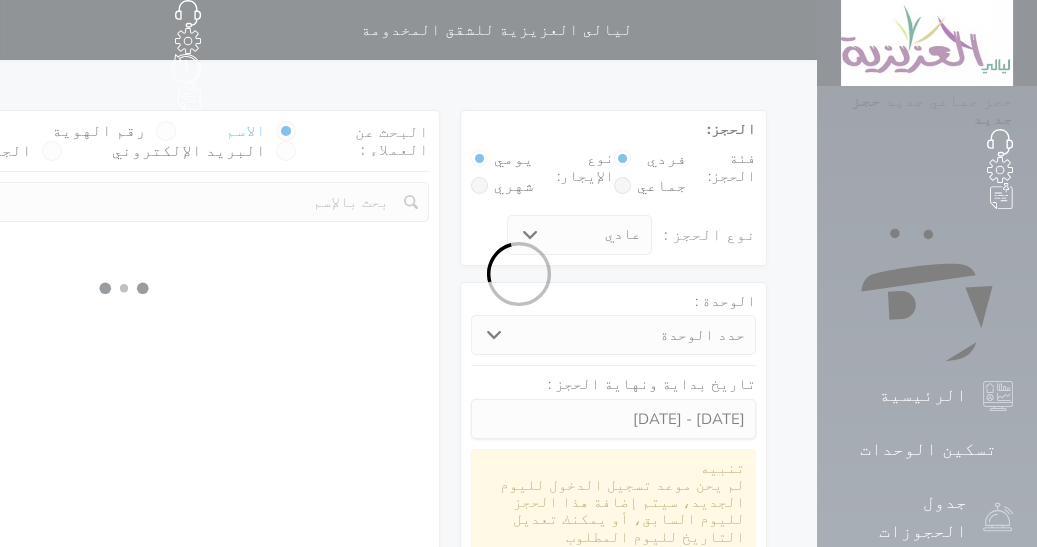 select 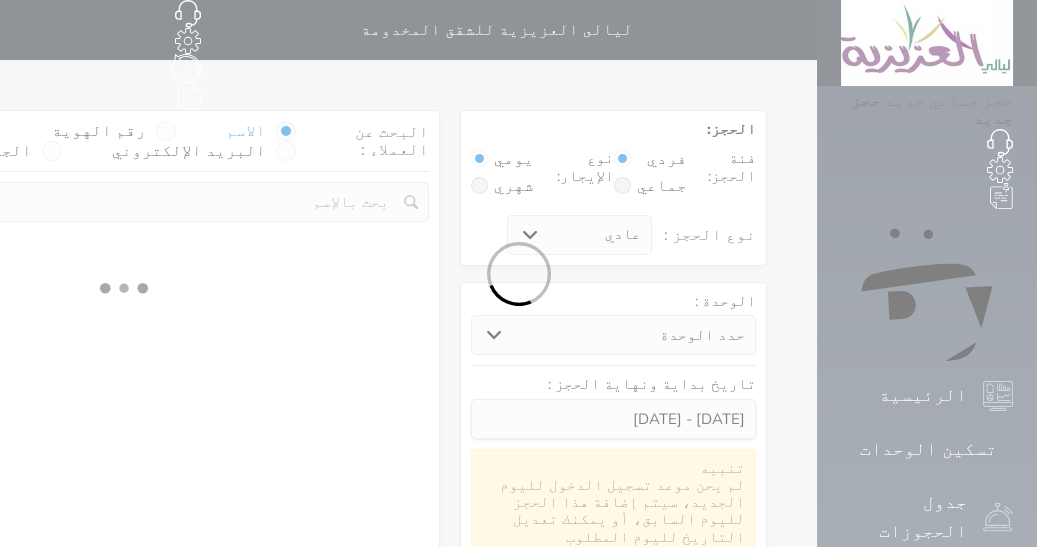 select on "1" 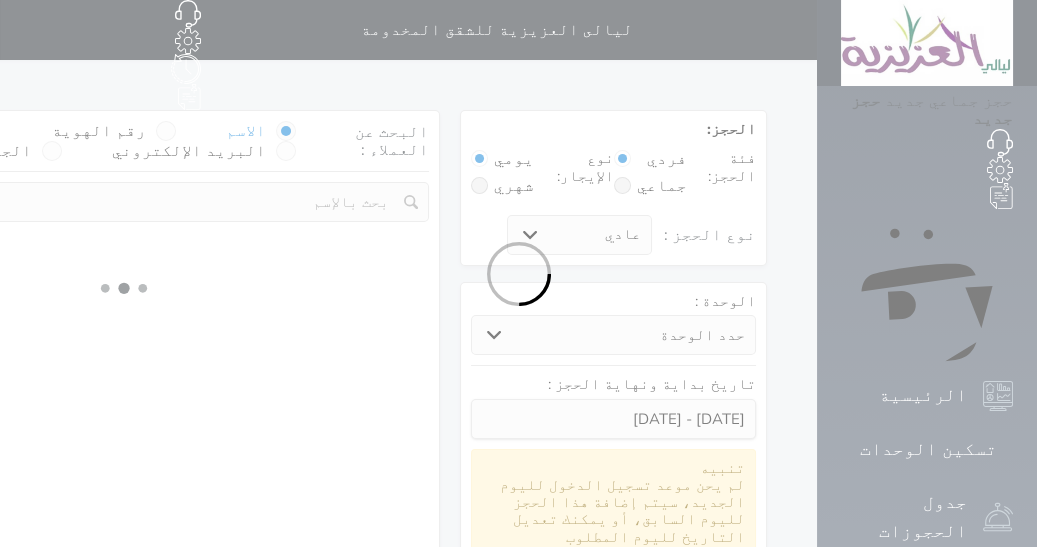 select on "113" 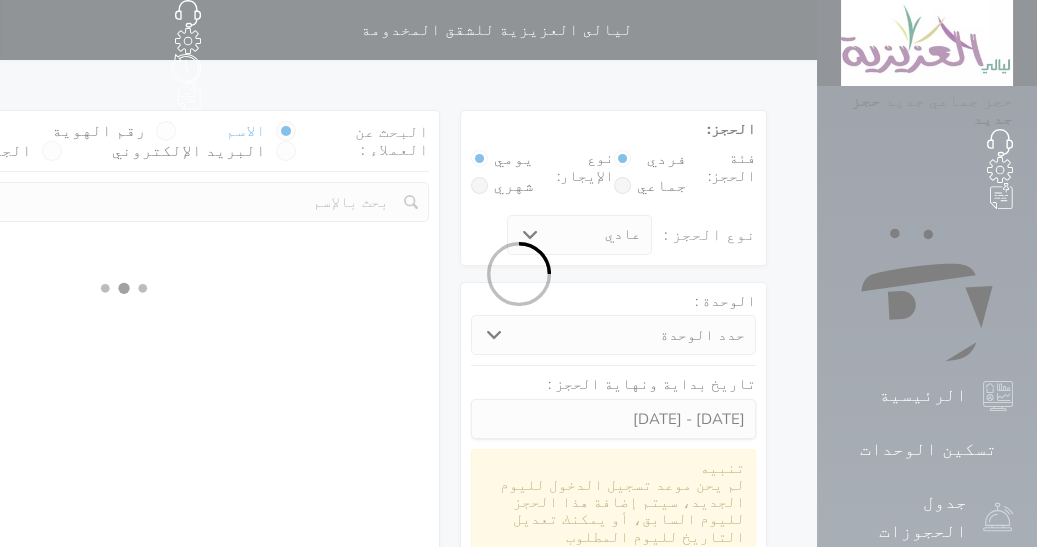 select on "1" 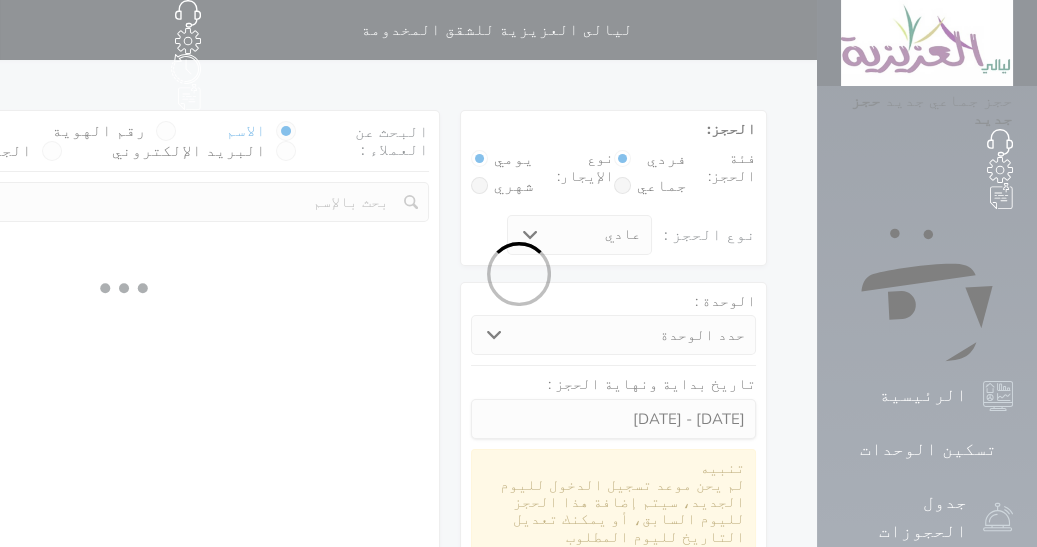 select 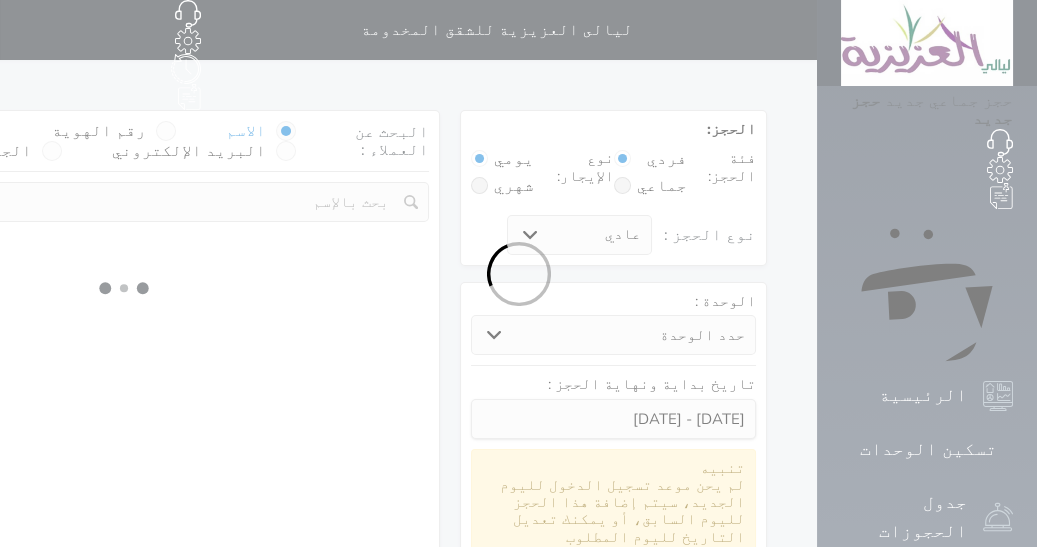 select on "7" 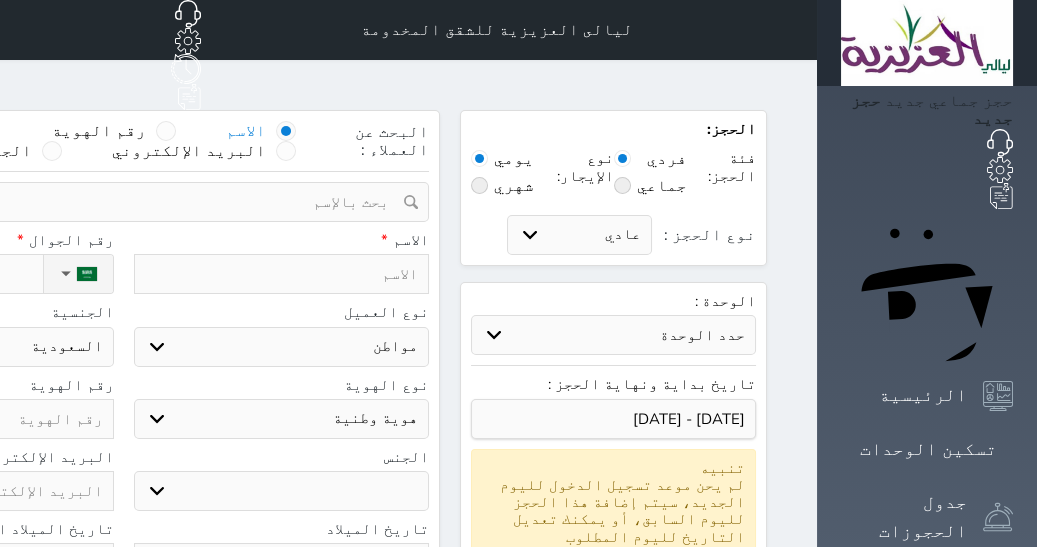 select 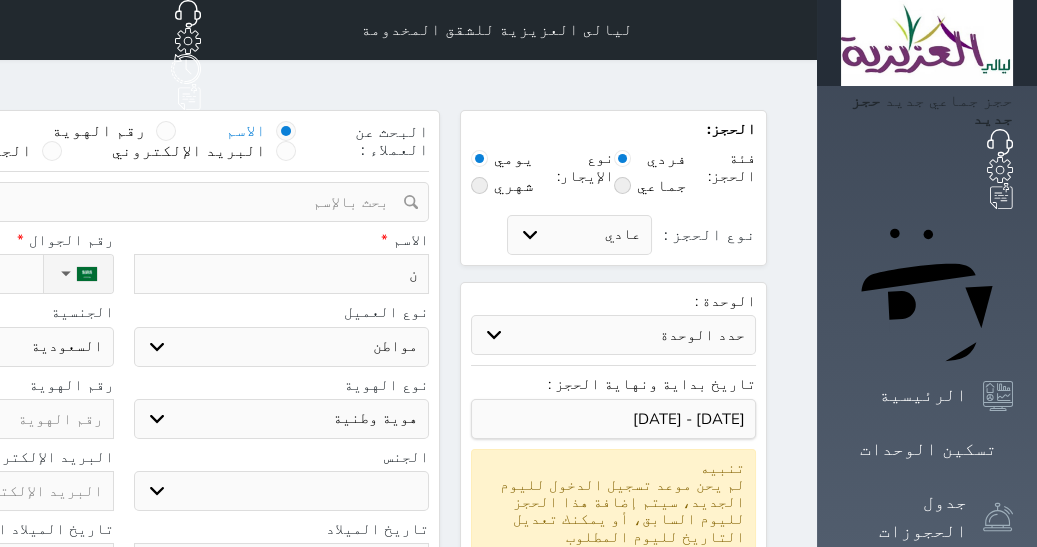 type on "نا" 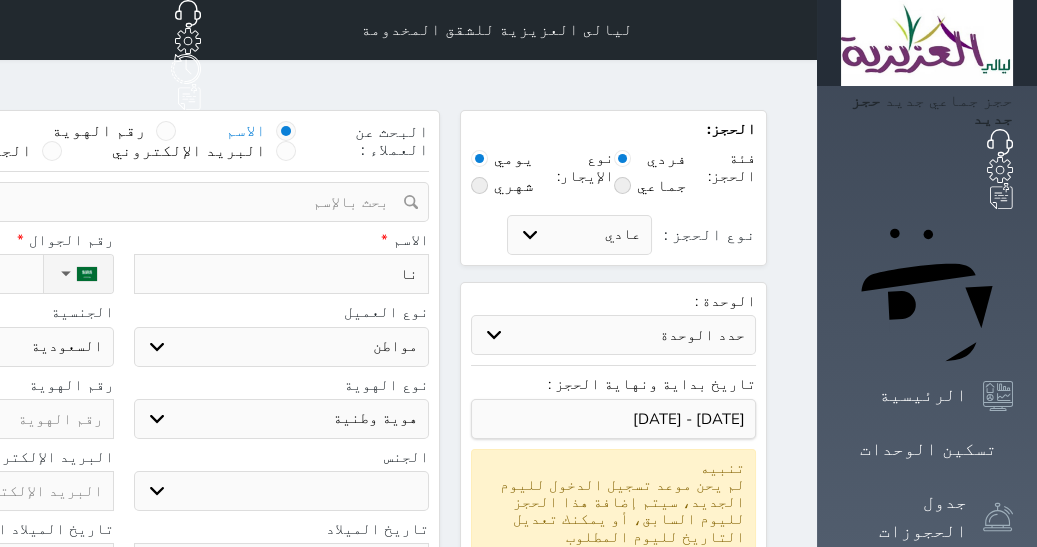 type on "نائ" 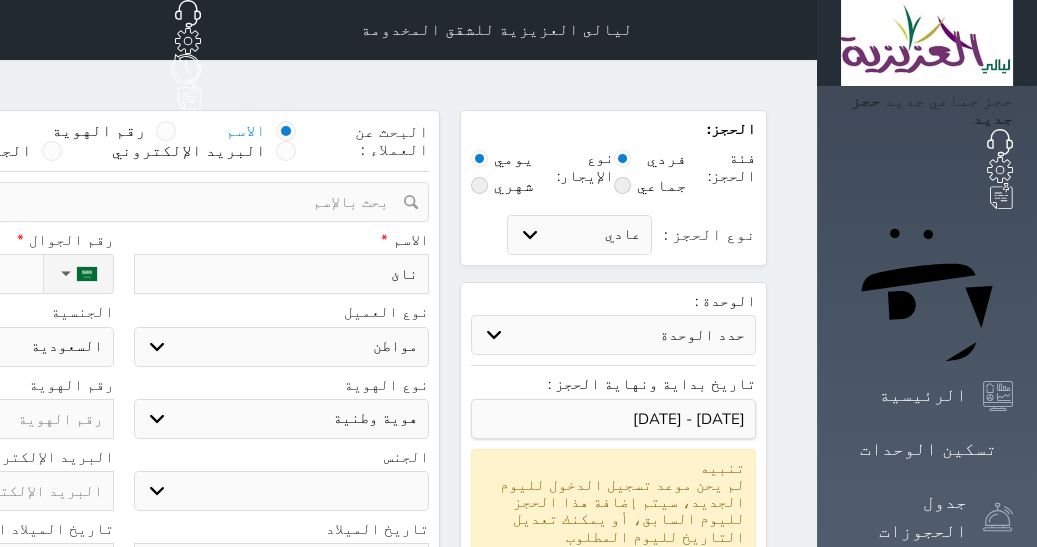 type on "نائف" 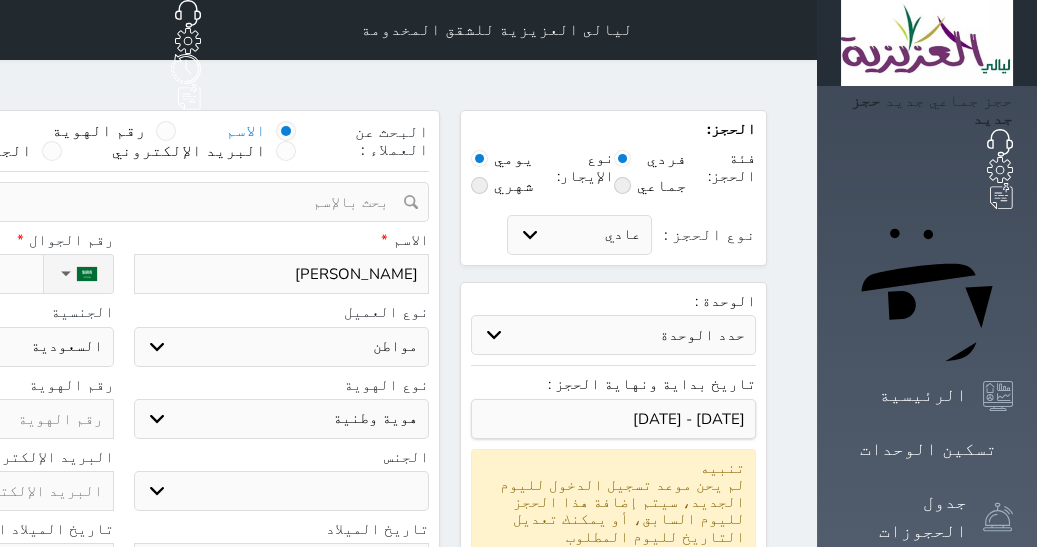 type on "نائف" 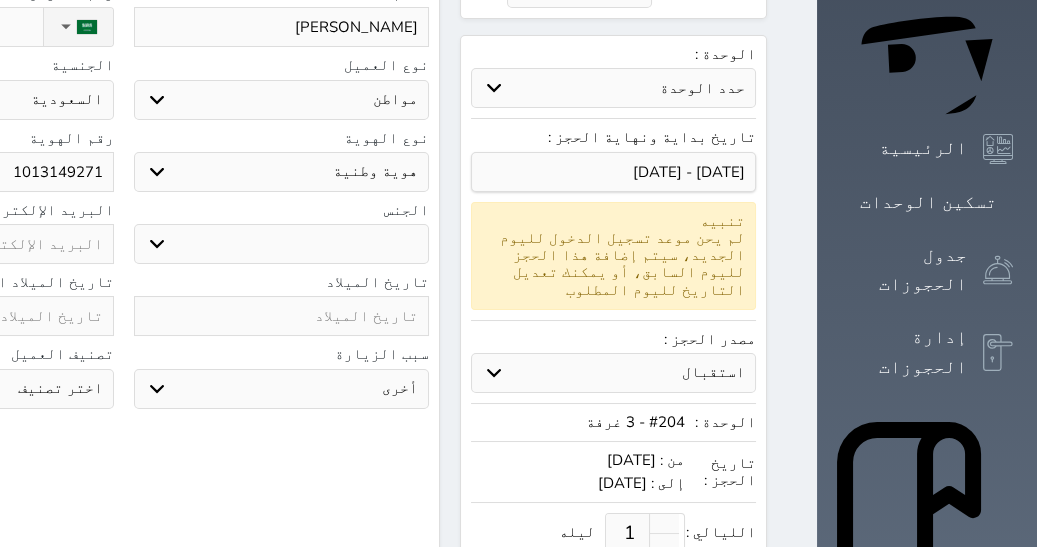 scroll, scrollTop: 299, scrollLeft: 0, axis: vertical 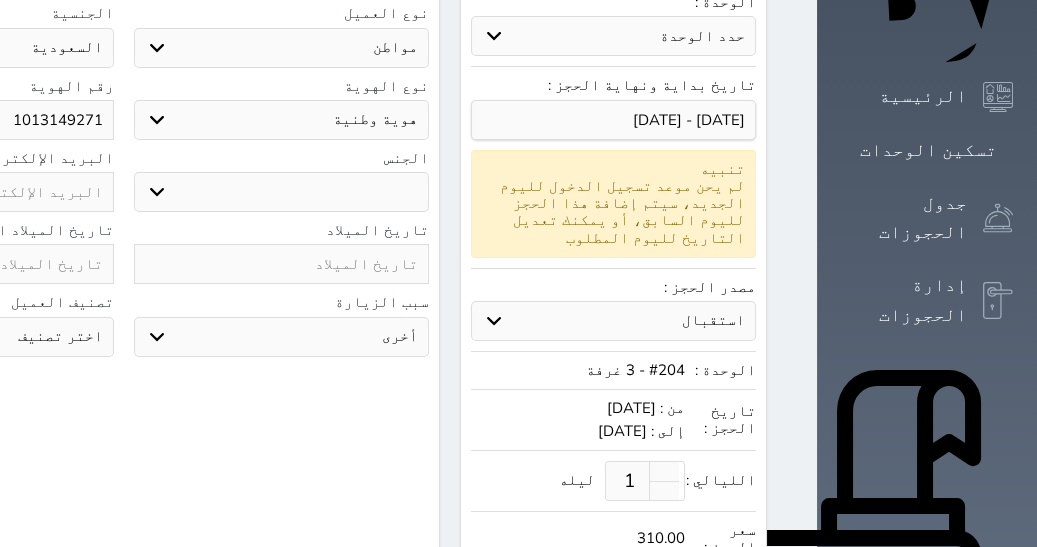 type on "1013149271" 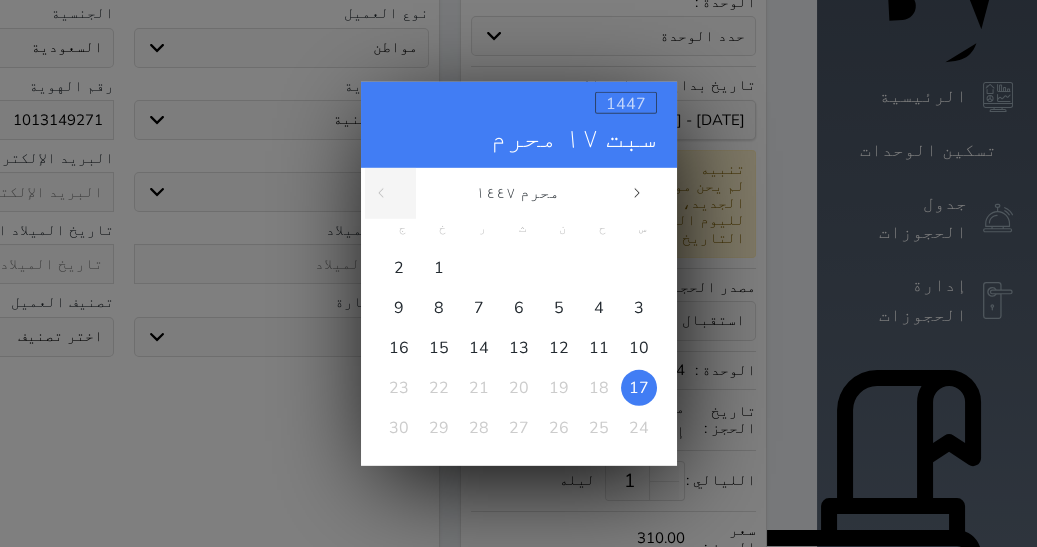click on "1447" at bounding box center (626, 102) 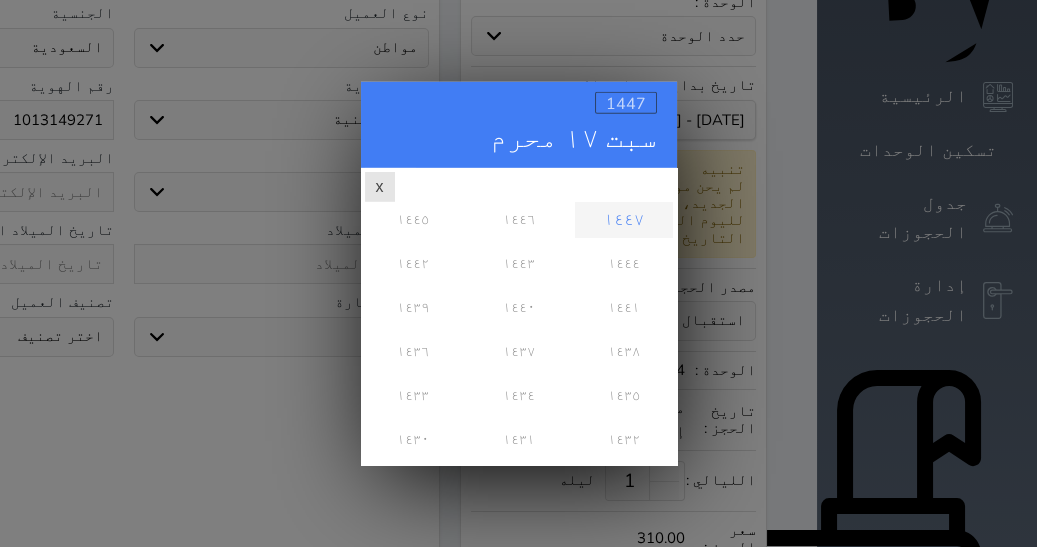 scroll, scrollTop: 0, scrollLeft: 0, axis: both 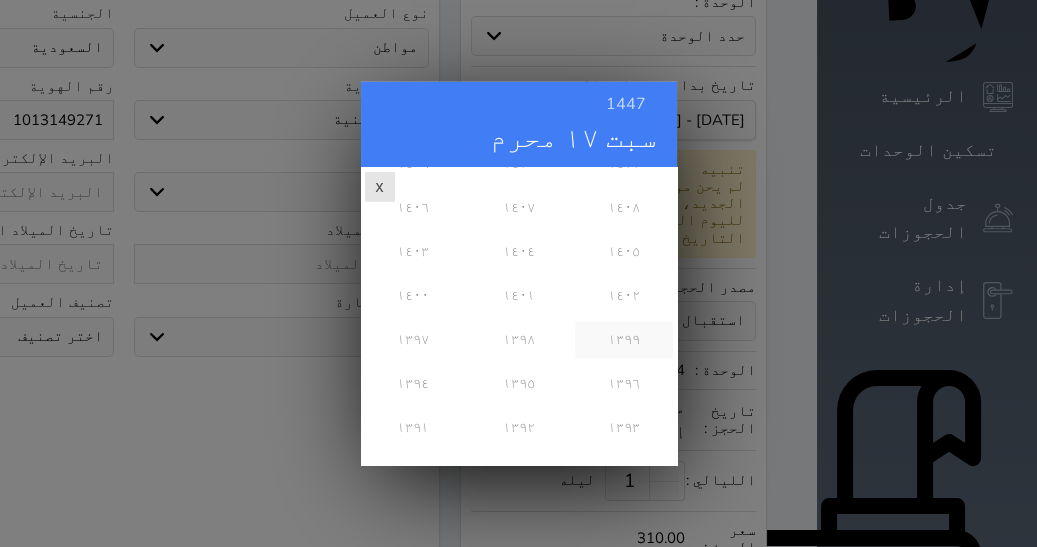 click on "١٣٩٩" at bounding box center (623, 339) 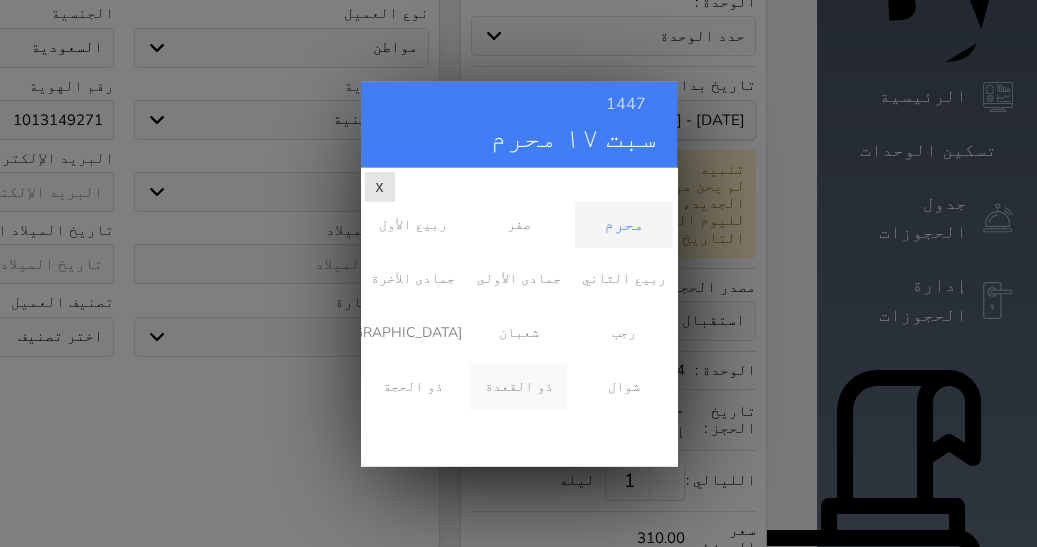 click on "ذو القعدة" at bounding box center (518, 386) 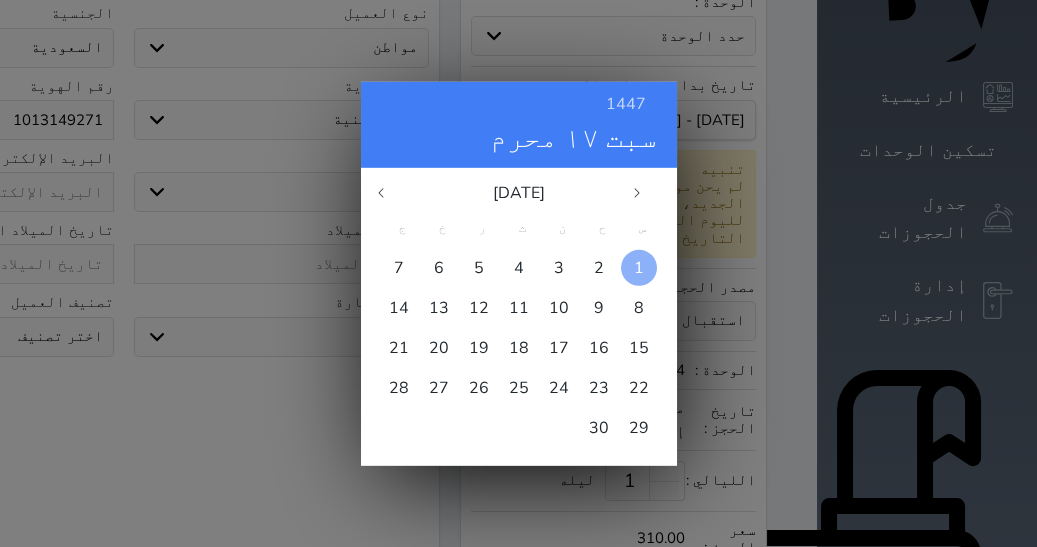 click at bounding box center (639, 267) 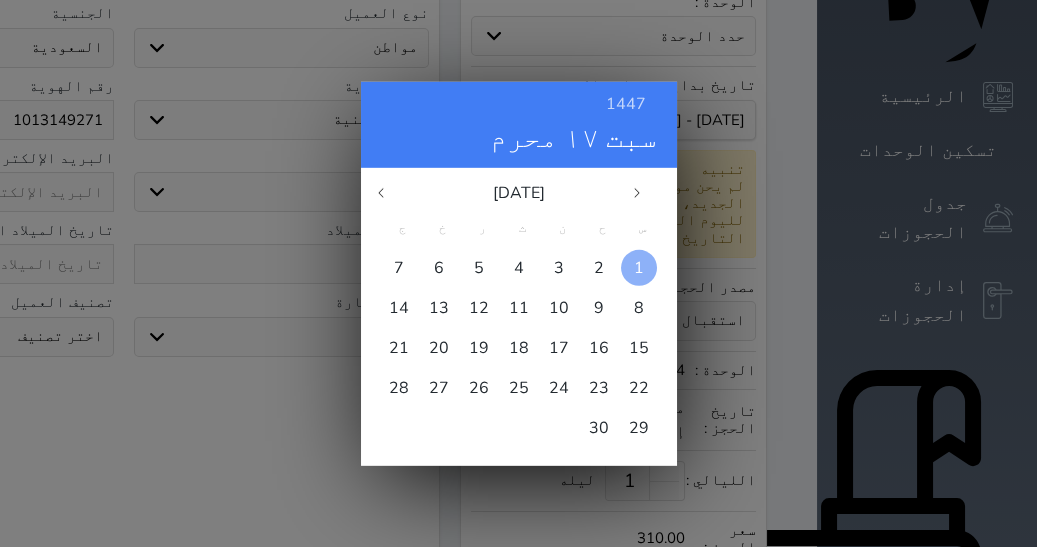 type on "1399-11-1" 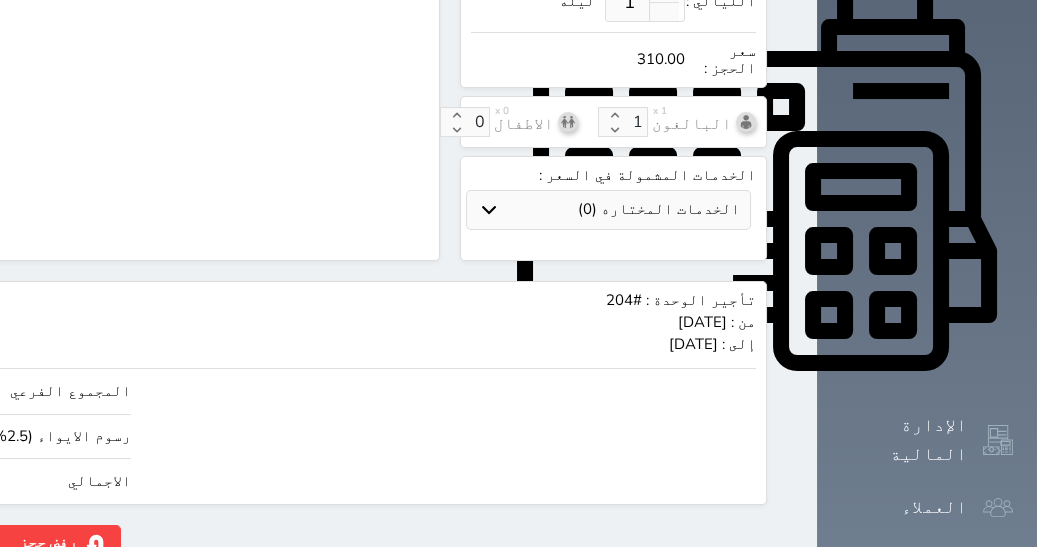 scroll, scrollTop: 835, scrollLeft: 0, axis: vertical 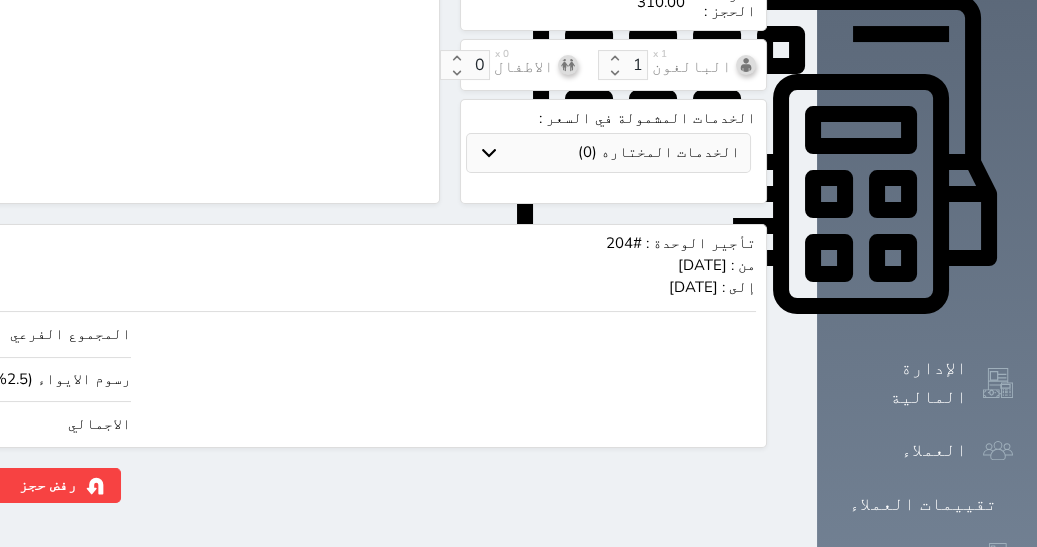 click on "310.00" at bounding box center [-117, 424] 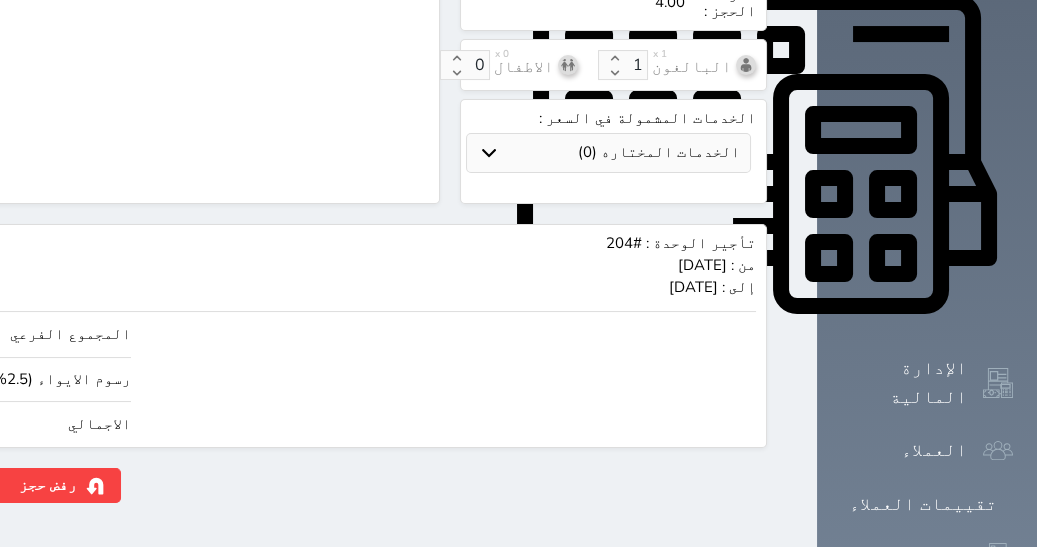 type on "43.90" 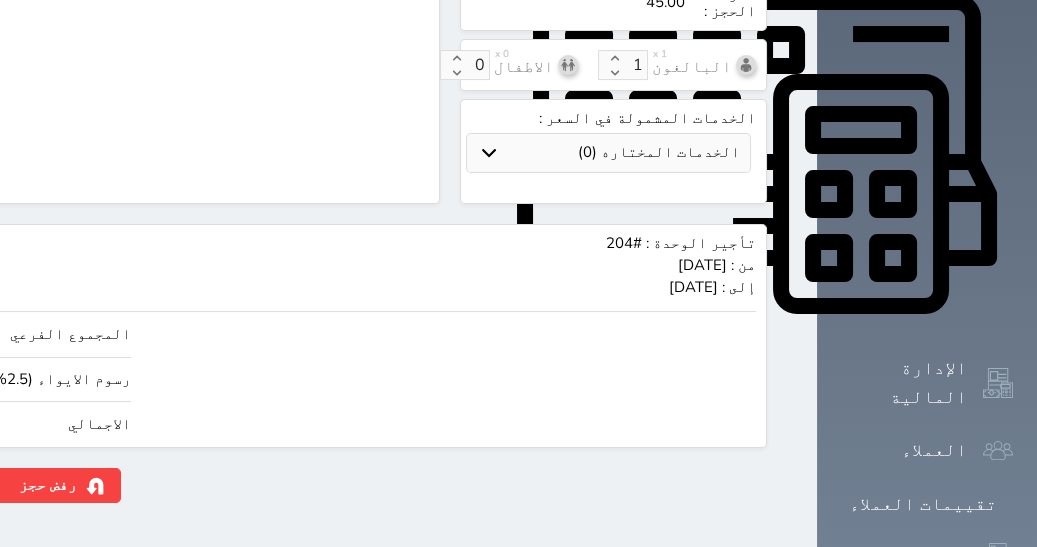 type on "439.02" 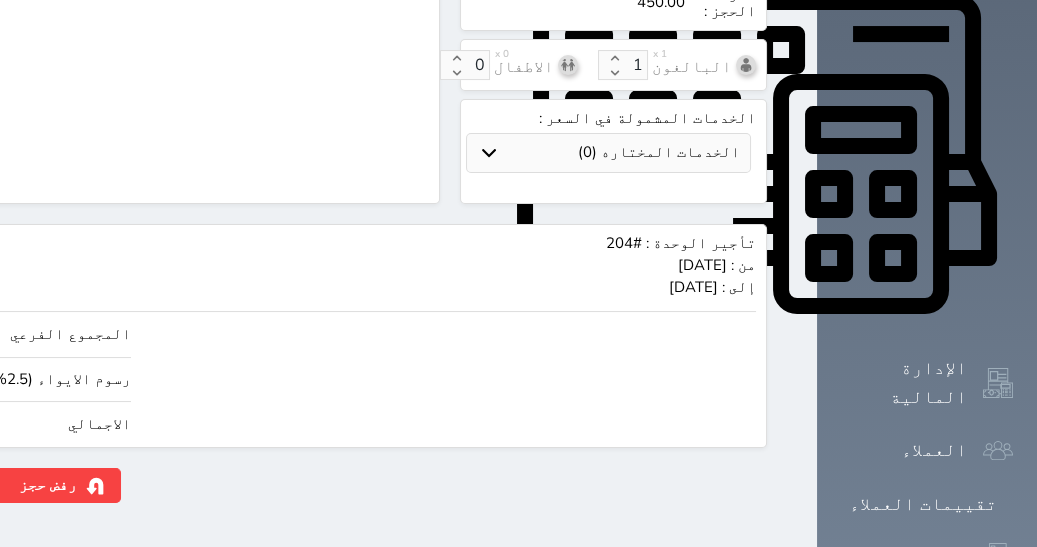 type on "450.00" 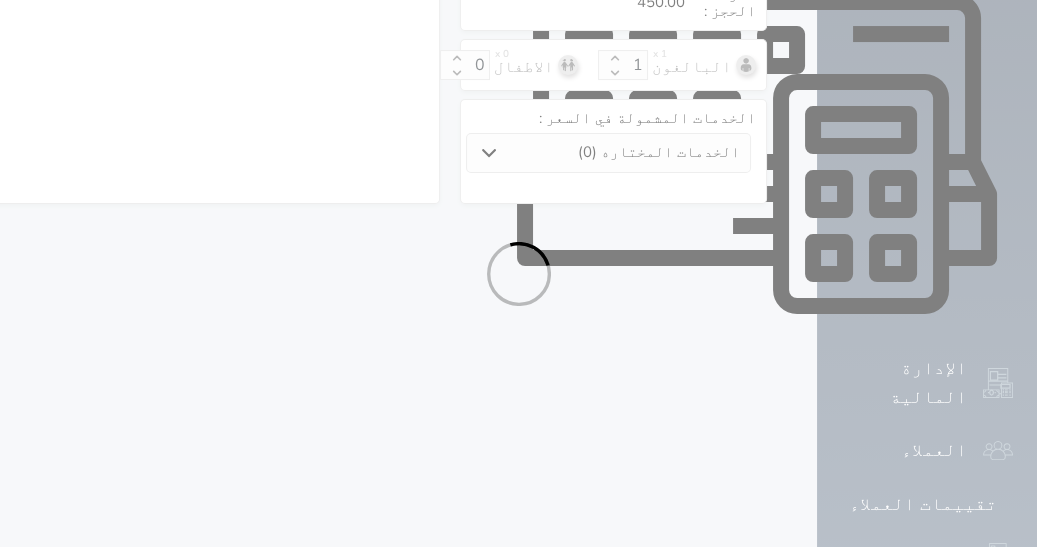 select on "1" 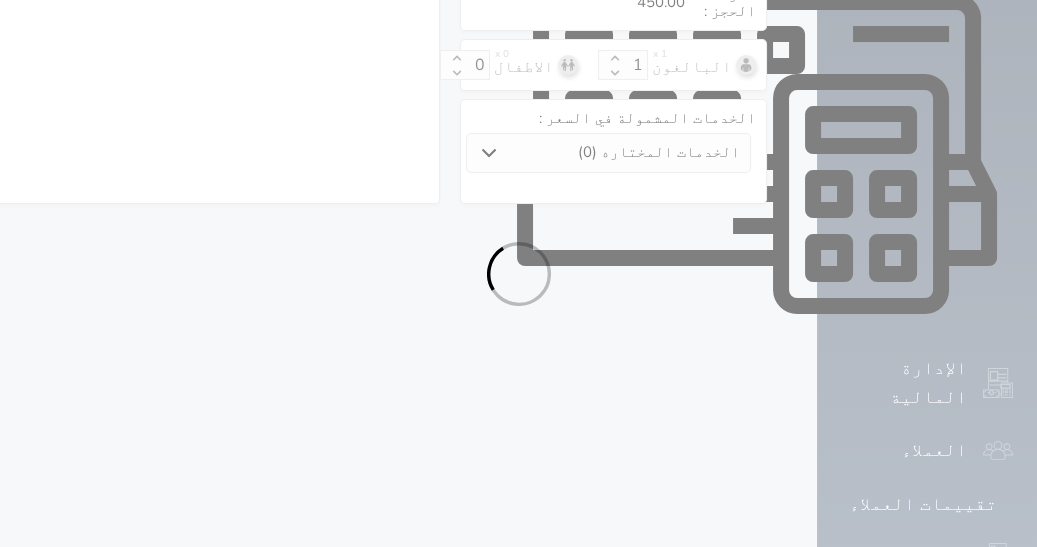 select on "113" 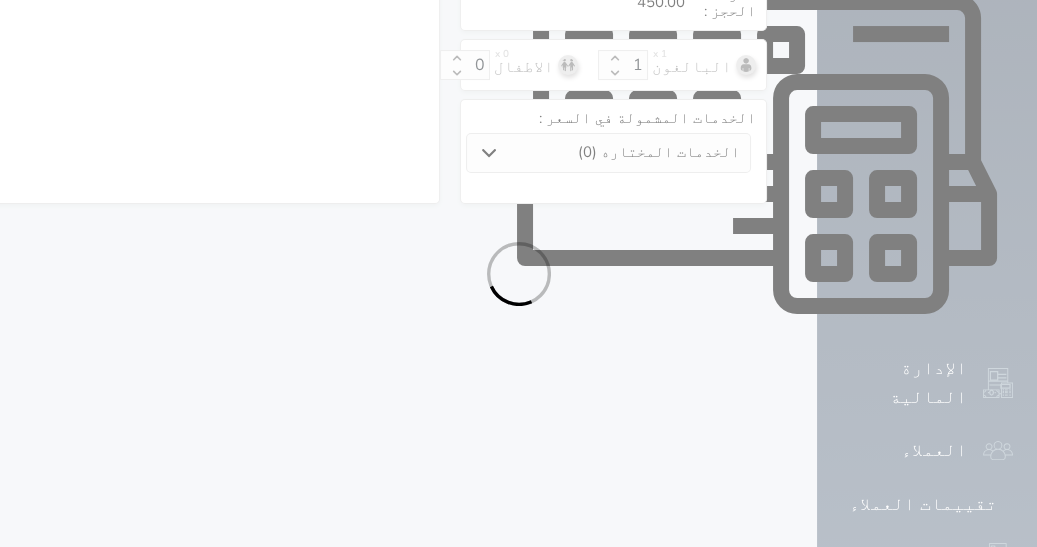 select on "1" 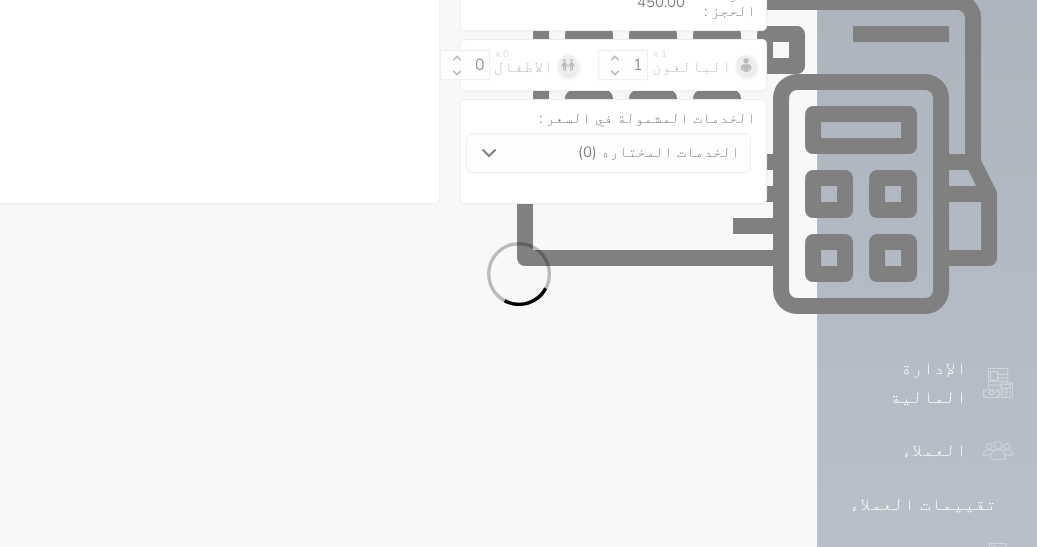 select on "7" 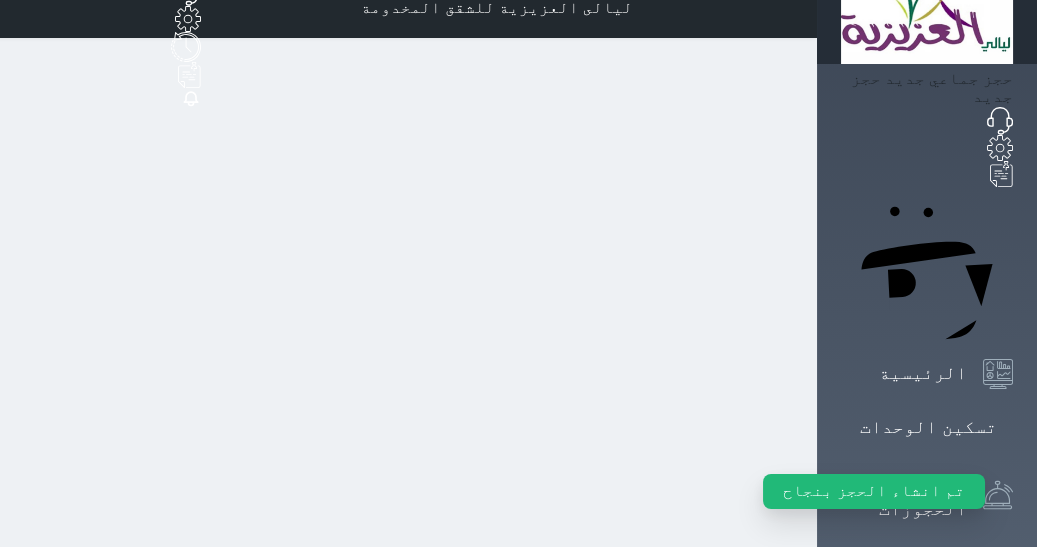 scroll, scrollTop: 0, scrollLeft: 0, axis: both 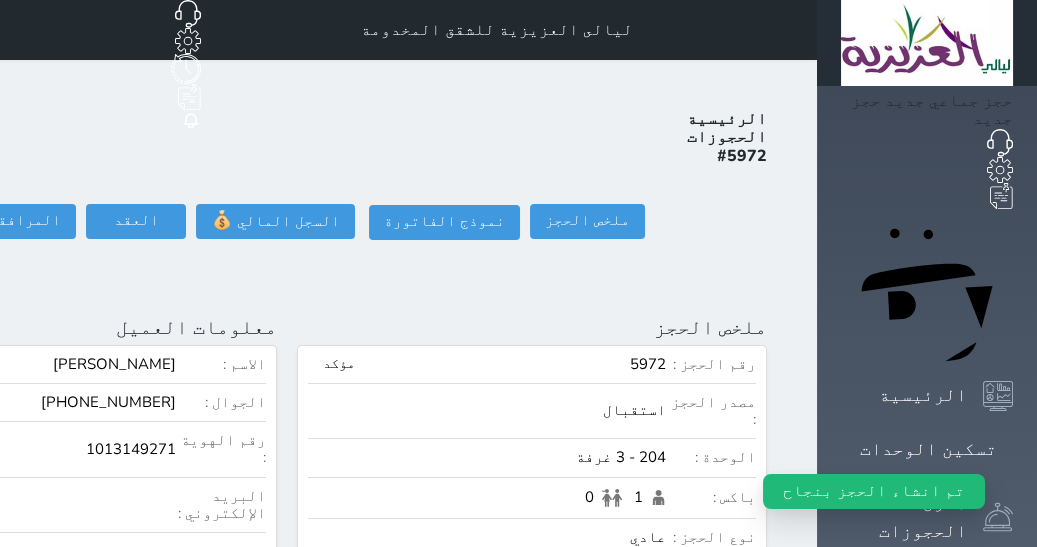 click on "تسجيل دخول" at bounding box center (-126, 221) 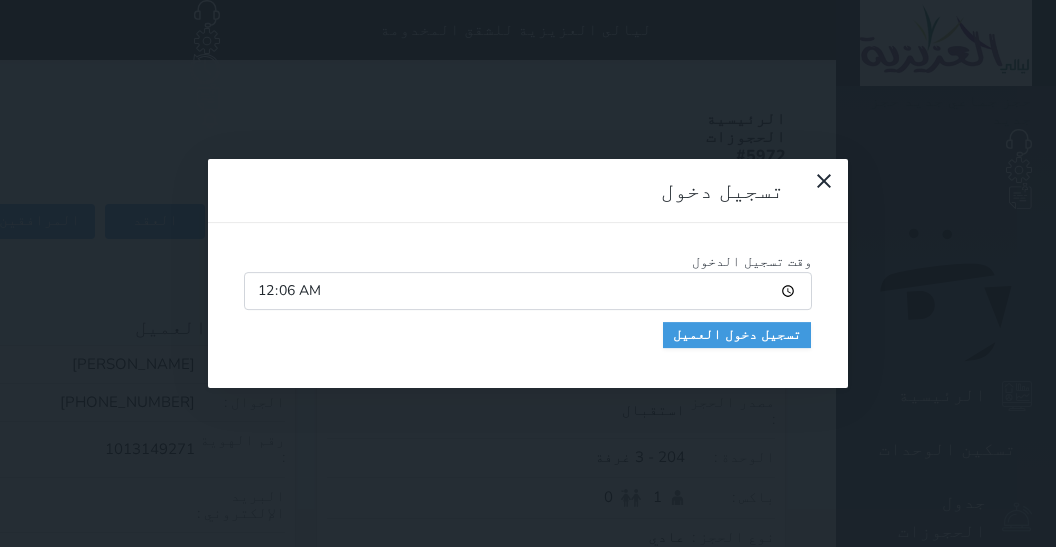 click on "00:06" at bounding box center [528, 291] 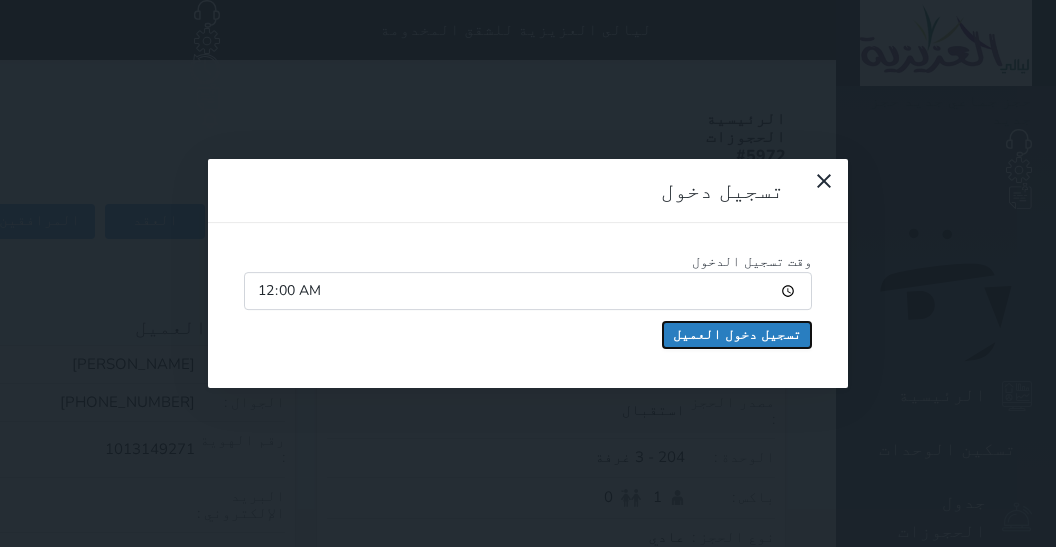 click on "تسجيل دخول العميل" at bounding box center (737, 335) 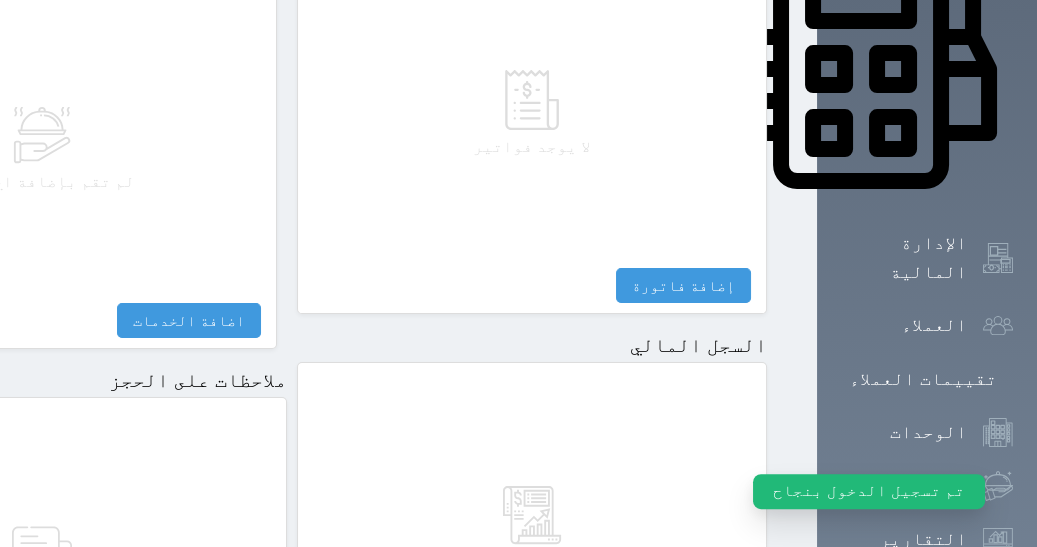 scroll, scrollTop: 1175, scrollLeft: 0, axis: vertical 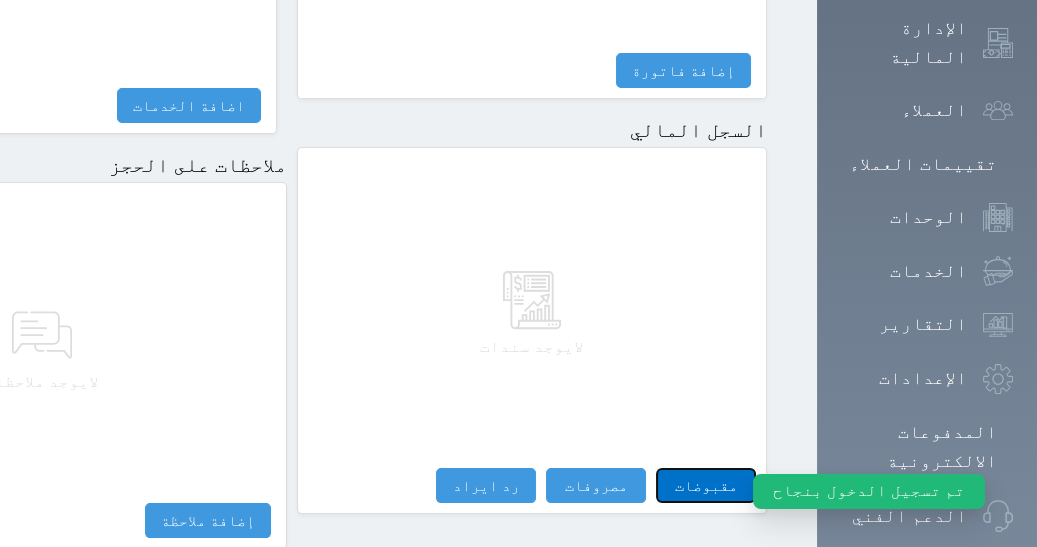 click on "مقبوضات" at bounding box center [706, 485] 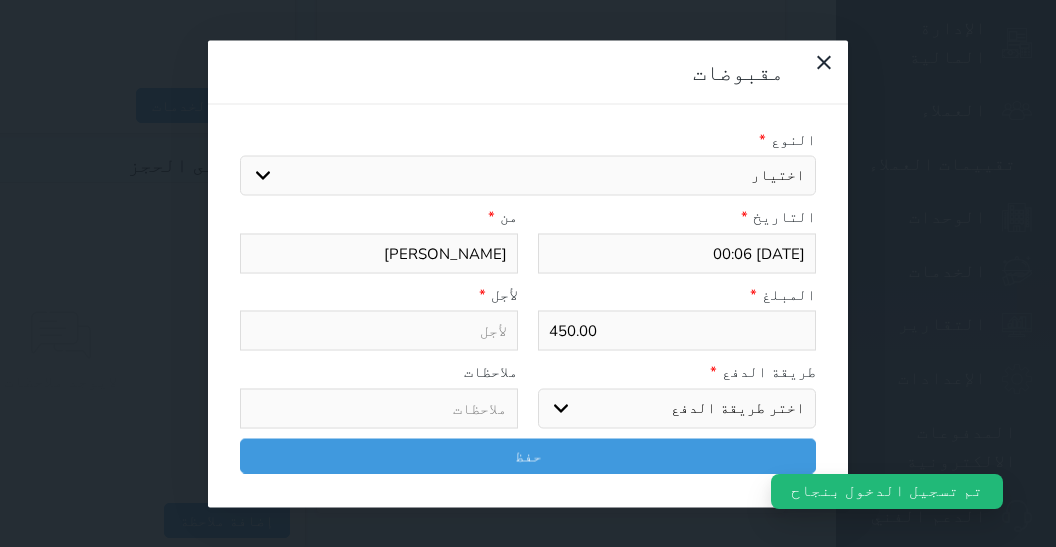 select 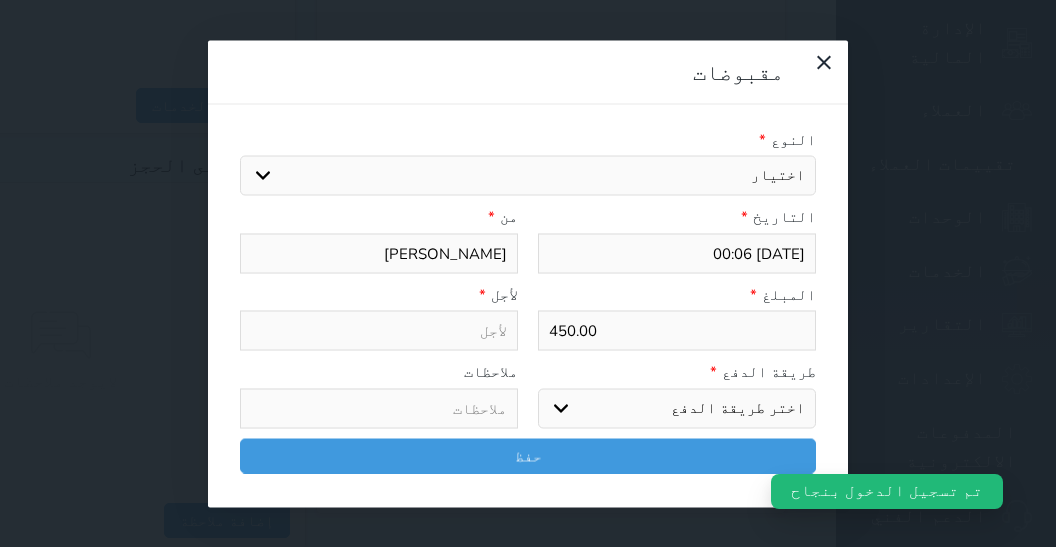 select 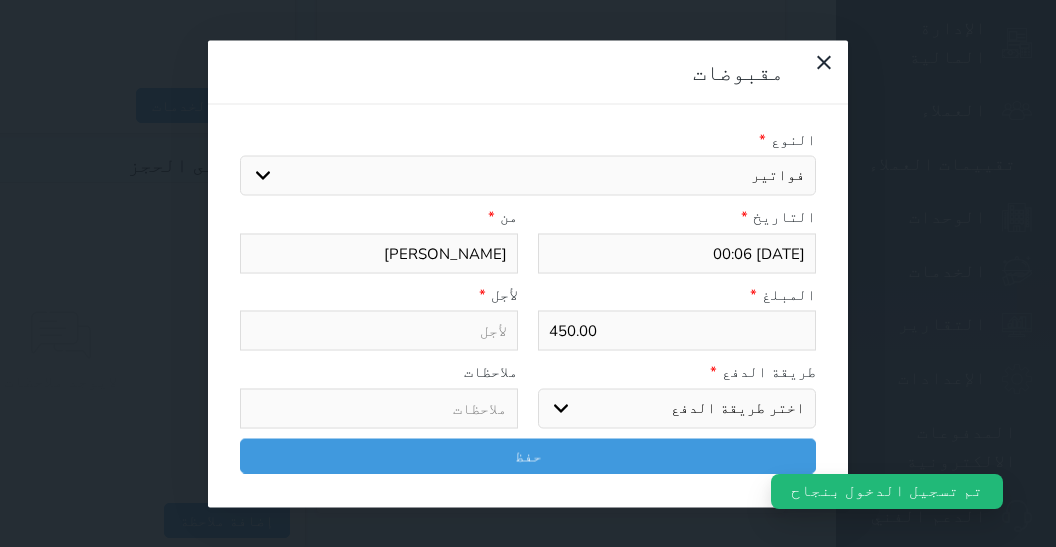 select 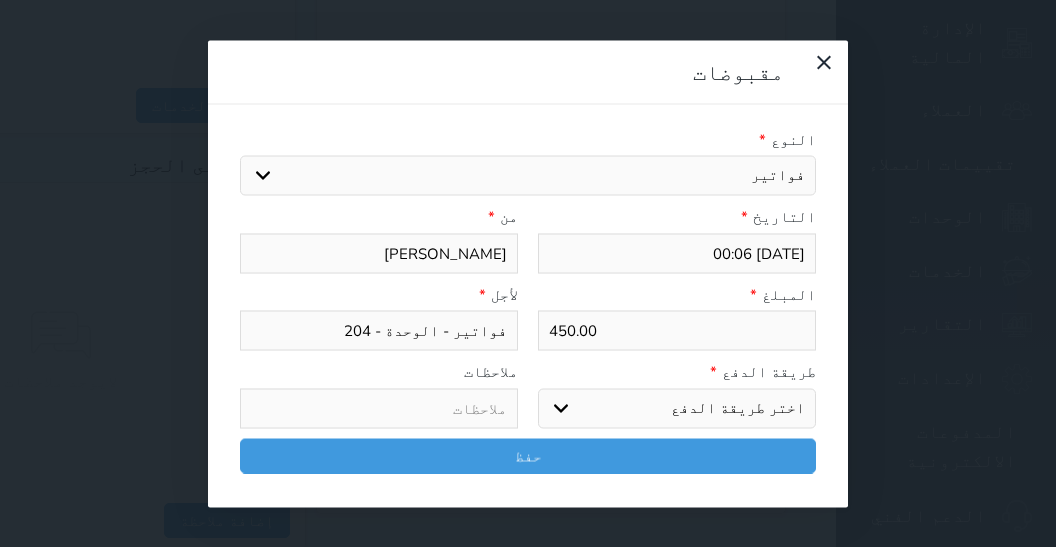 click on "اختر طريقة الدفع   دفع نقدى   تحويل بنكى   مدى   بطاقة ائتمان   آجل" at bounding box center [677, 408] 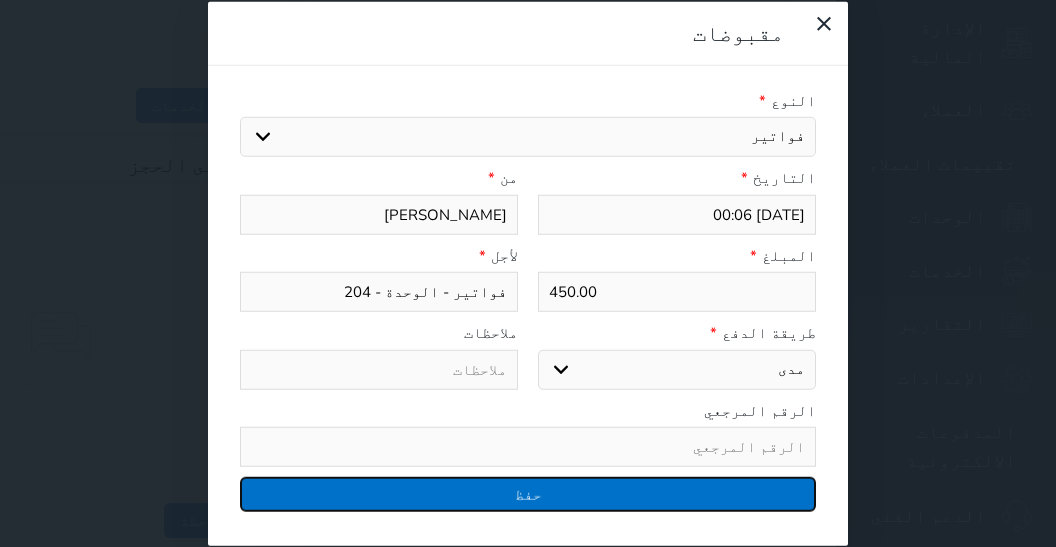 click on "حفظ" at bounding box center (528, 494) 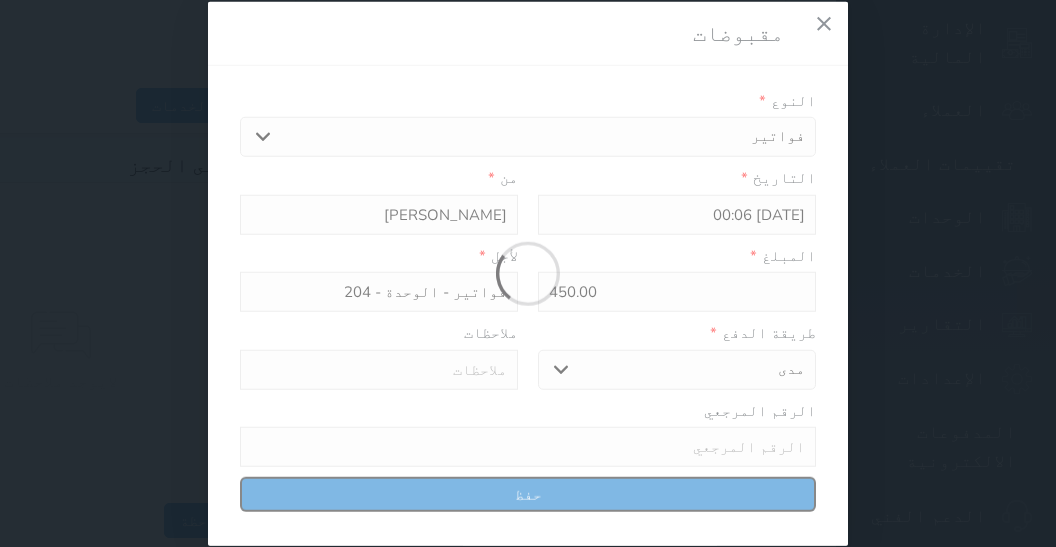 select 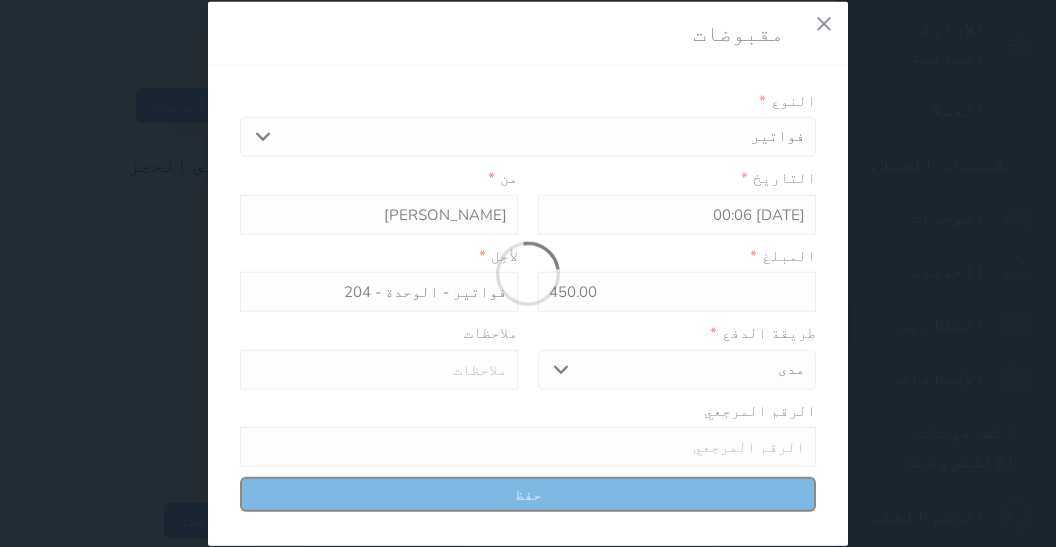 type 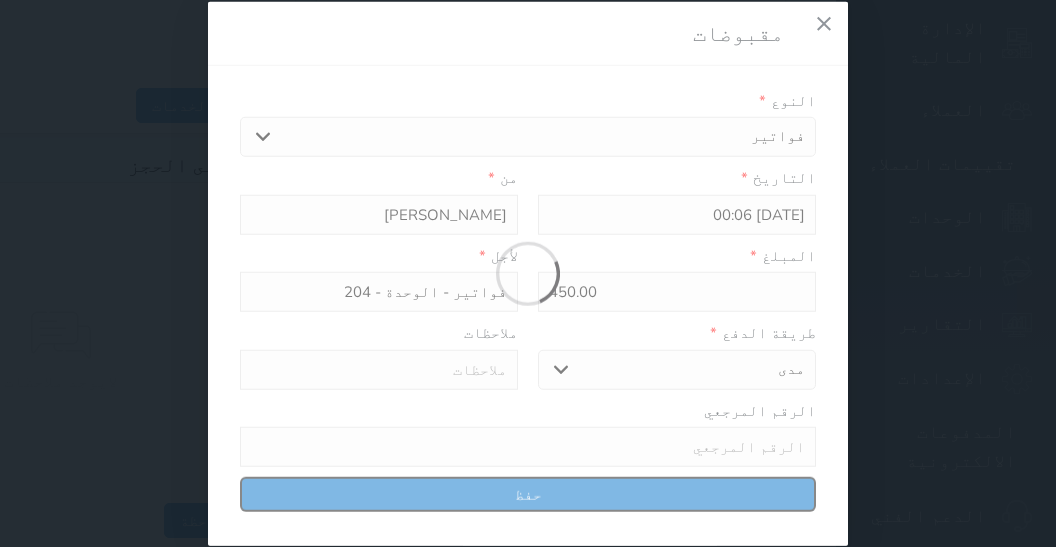 type on "0" 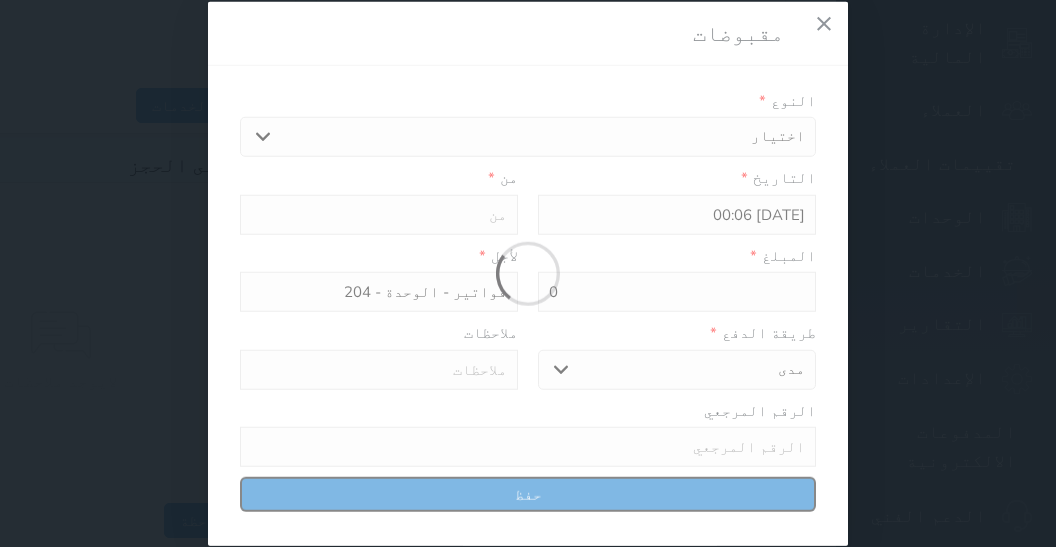 select 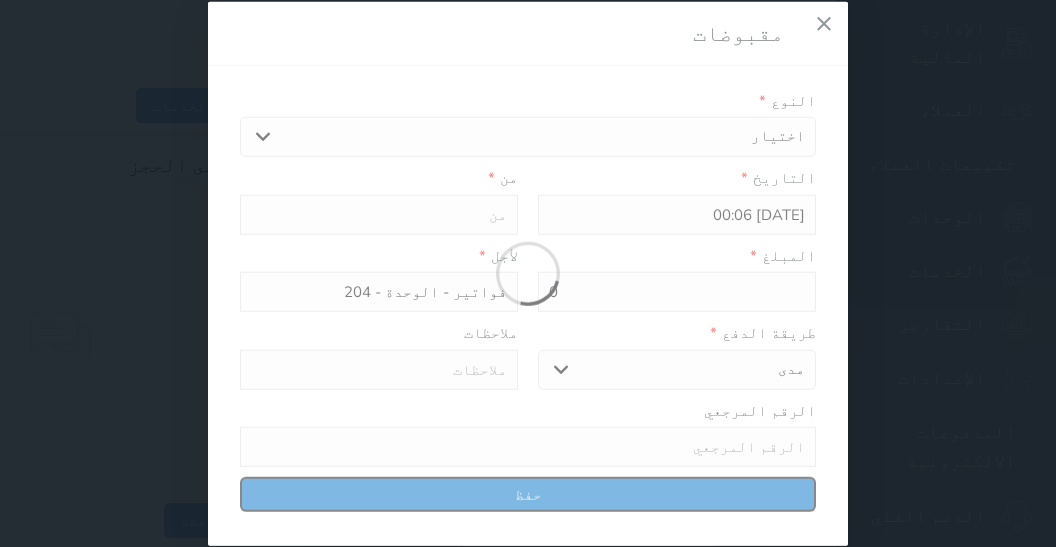 type on "0" 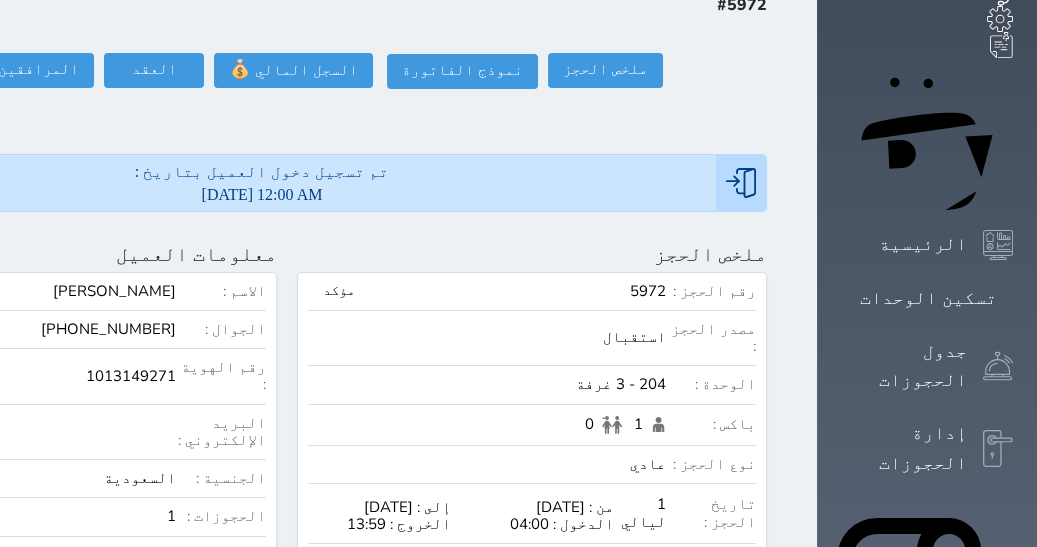 scroll, scrollTop: 0, scrollLeft: 0, axis: both 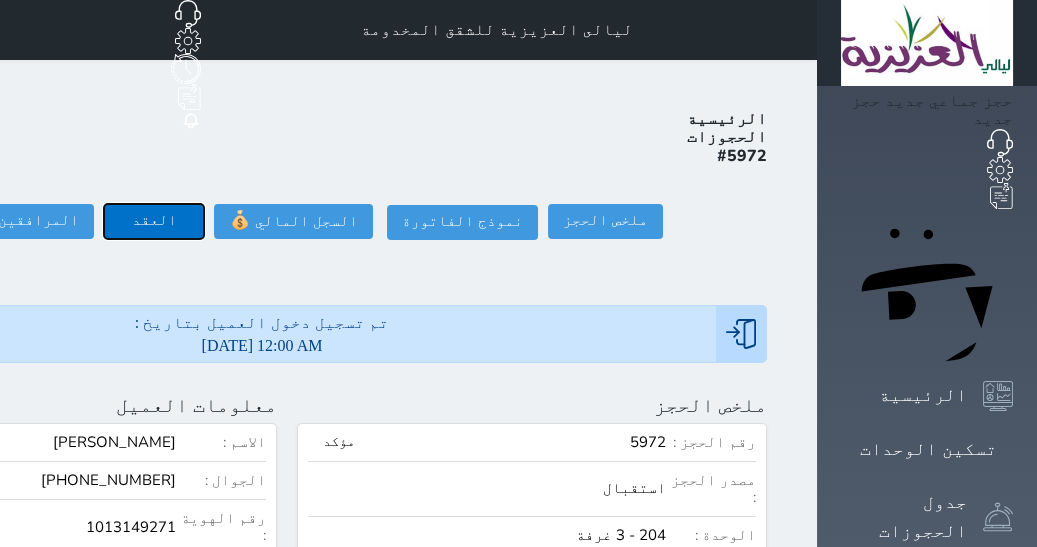 click on "العقد" at bounding box center (154, 221) 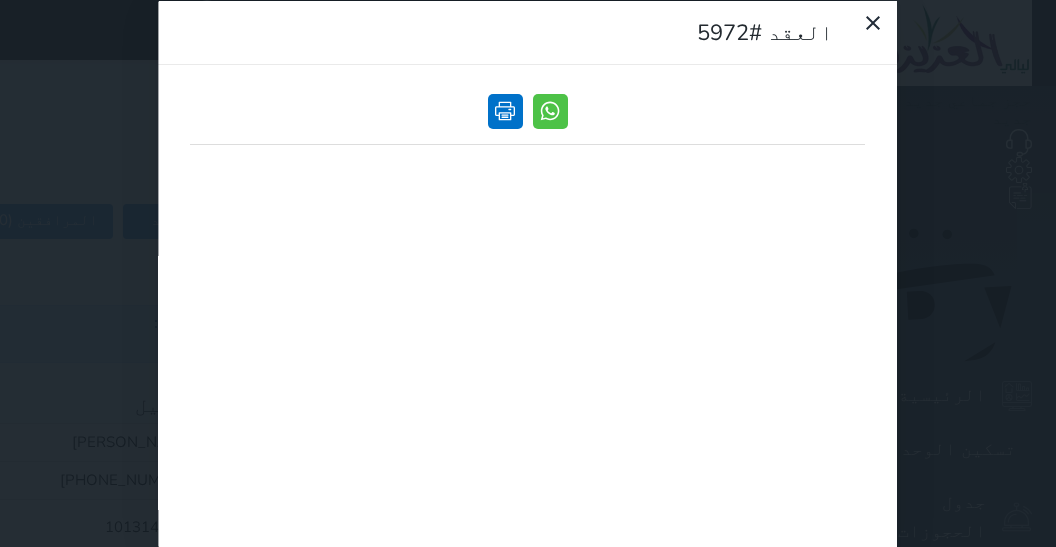 click at bounding box center (505, 110) 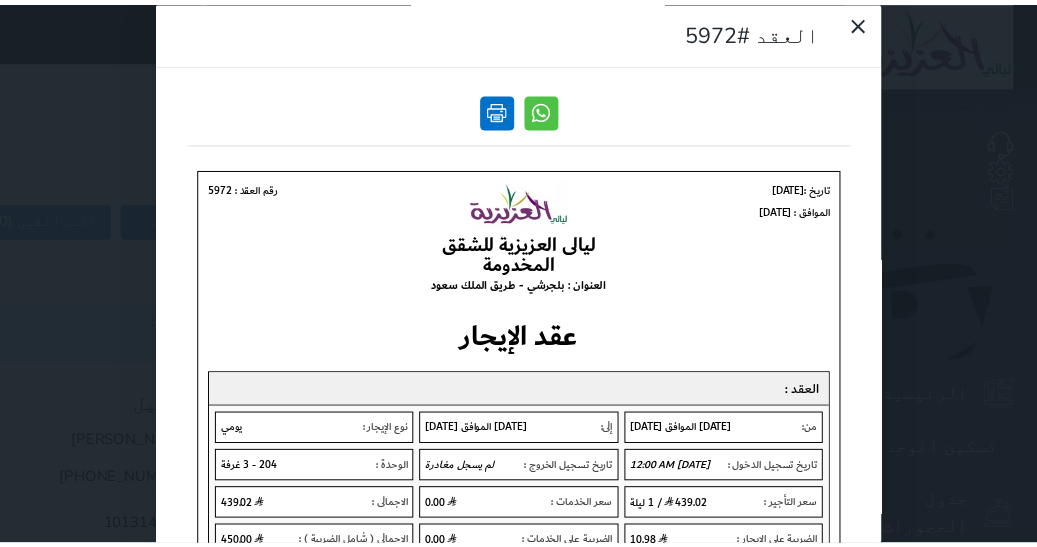 scroll, scrollTop: 0, scrollLeft: 0, axis: both 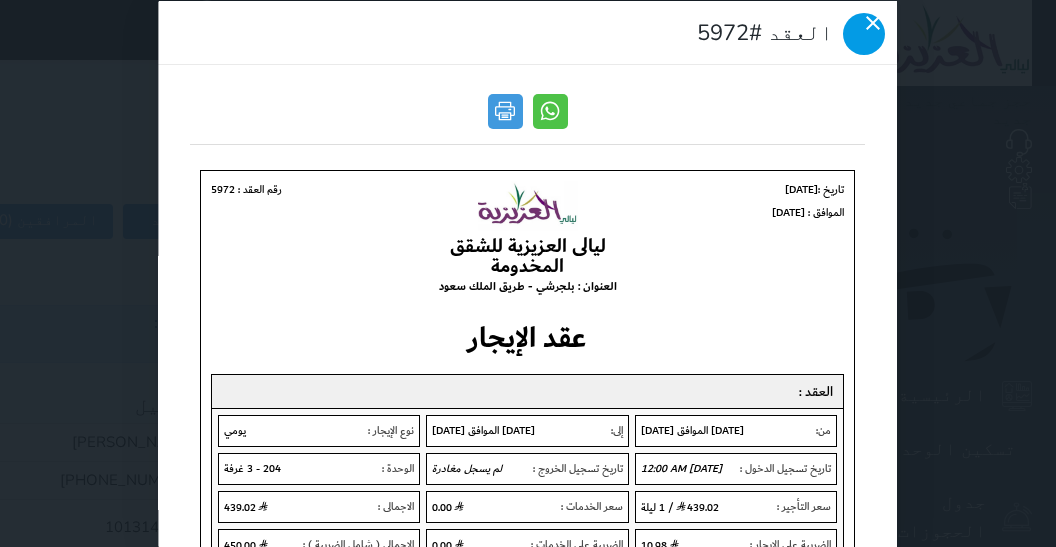 click 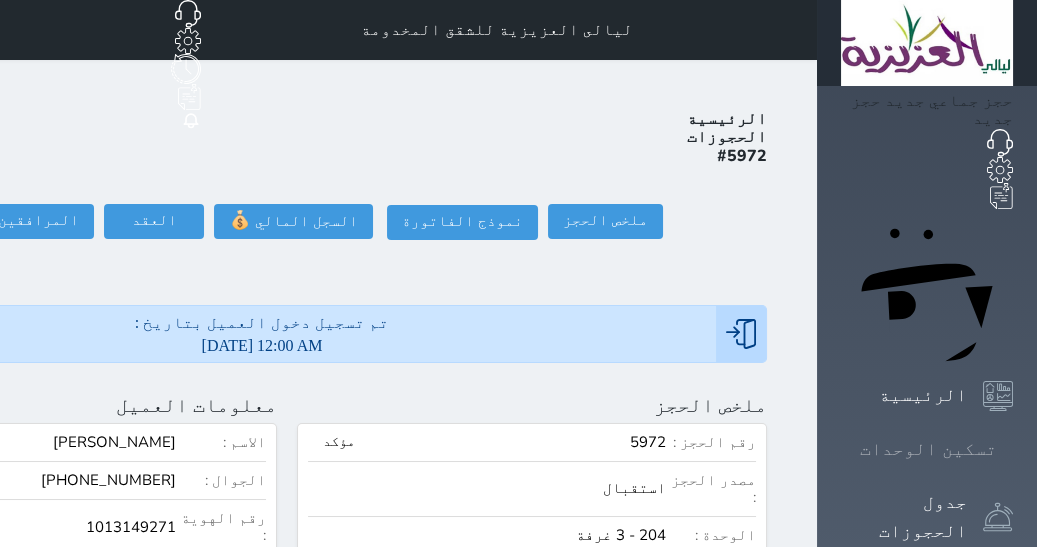 click 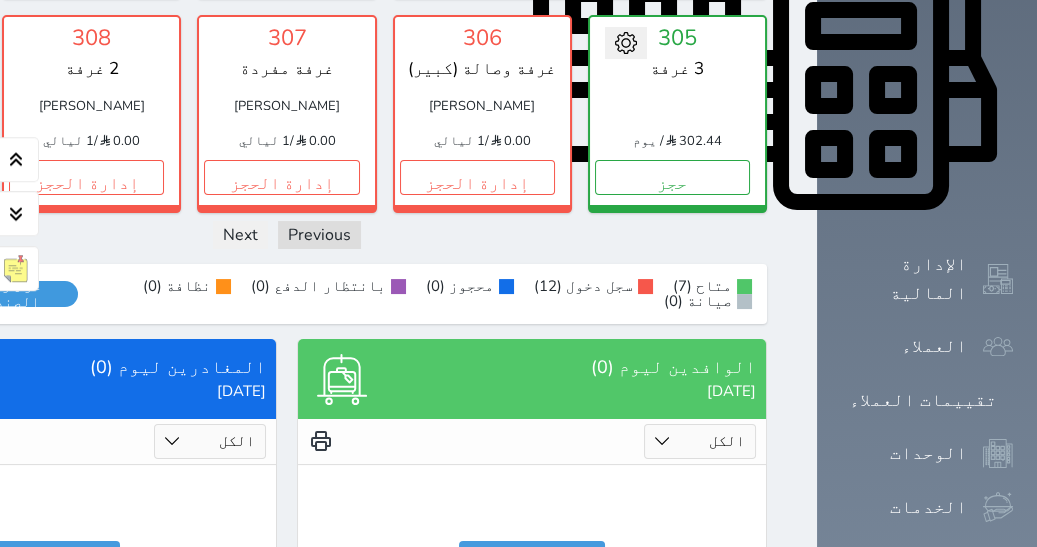 scroll, scrollTop: 1086, scrollLeft: 0, axis: vertical 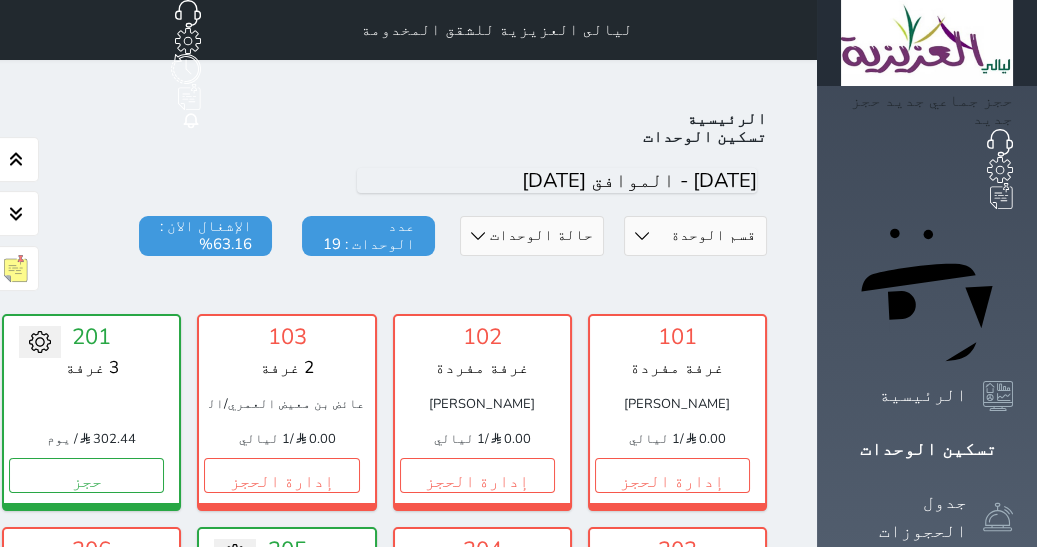 click on "اليوم" at bounding box center (287, 181) 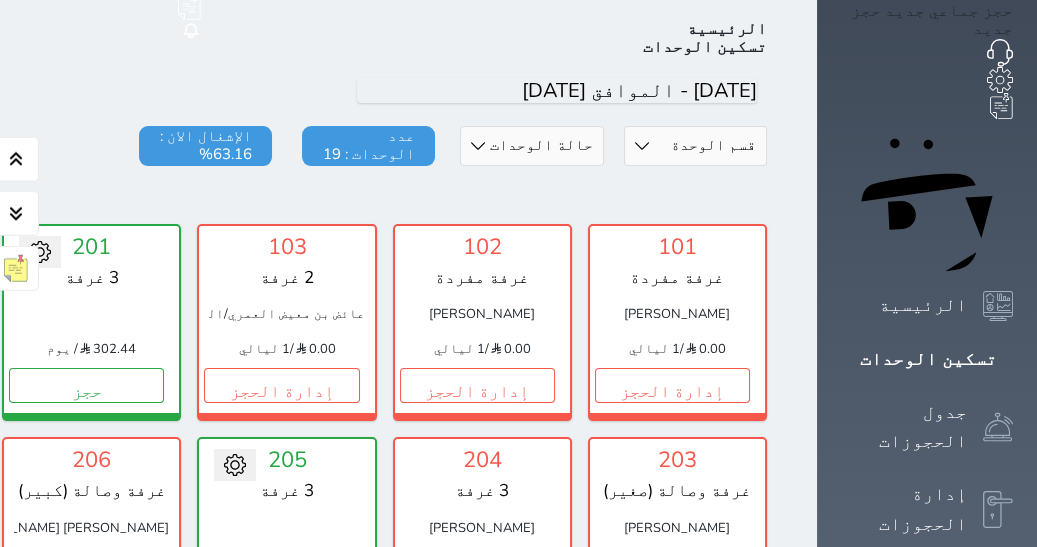 scroll, scrollTop: 0, scrollLeft: 0, axis: both 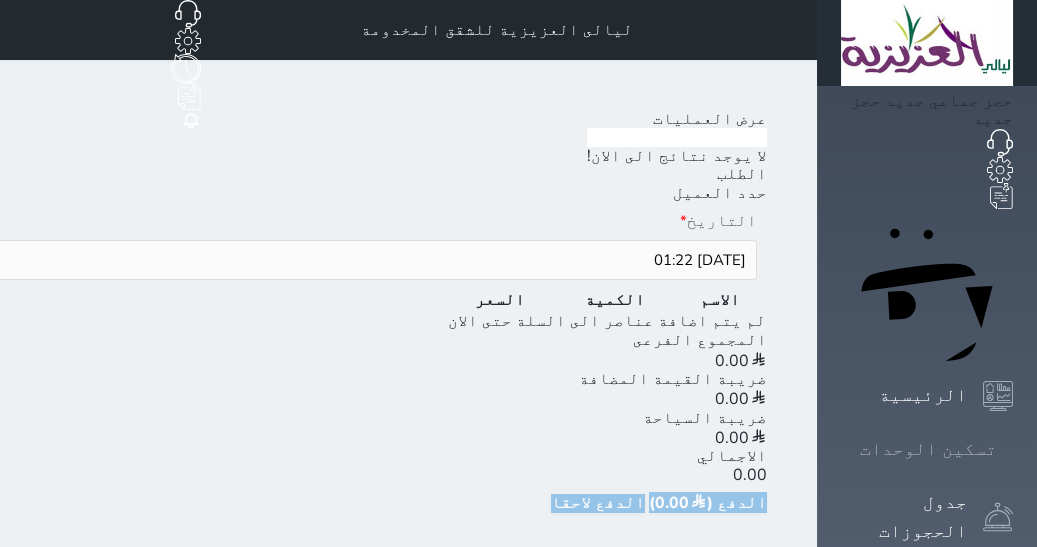 click on "تسكين الوحدات" at bounding box center (928, 449) 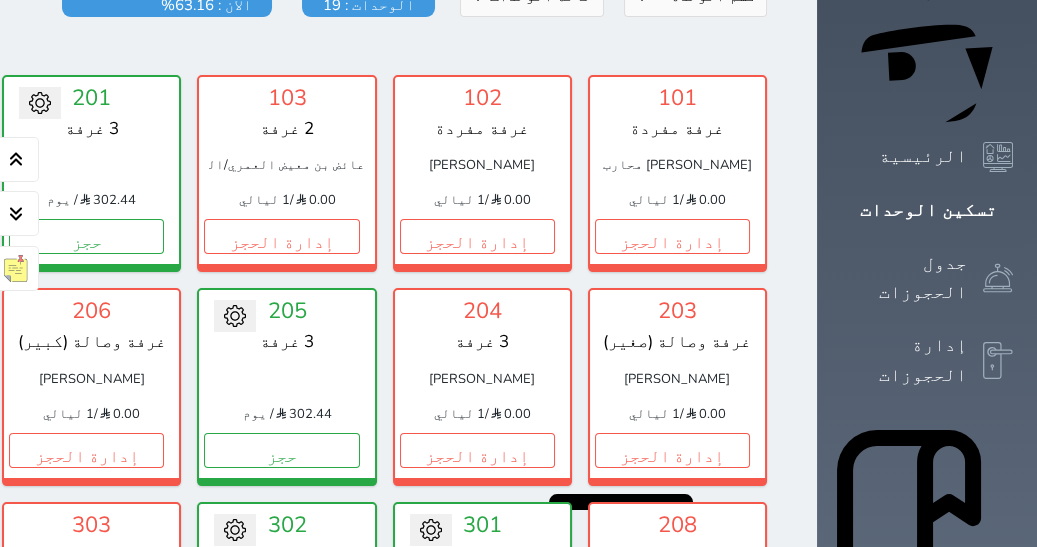 scroll, scrollTop: 271, scrollLeft: 0, axis: vertical 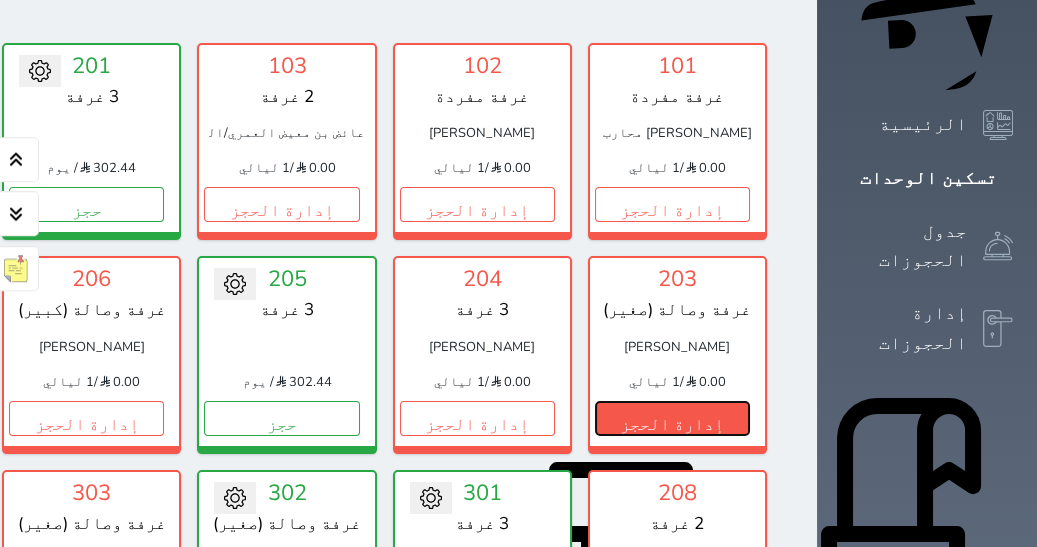 click on "إدارة الحجز" at bounding box center [672, 418] 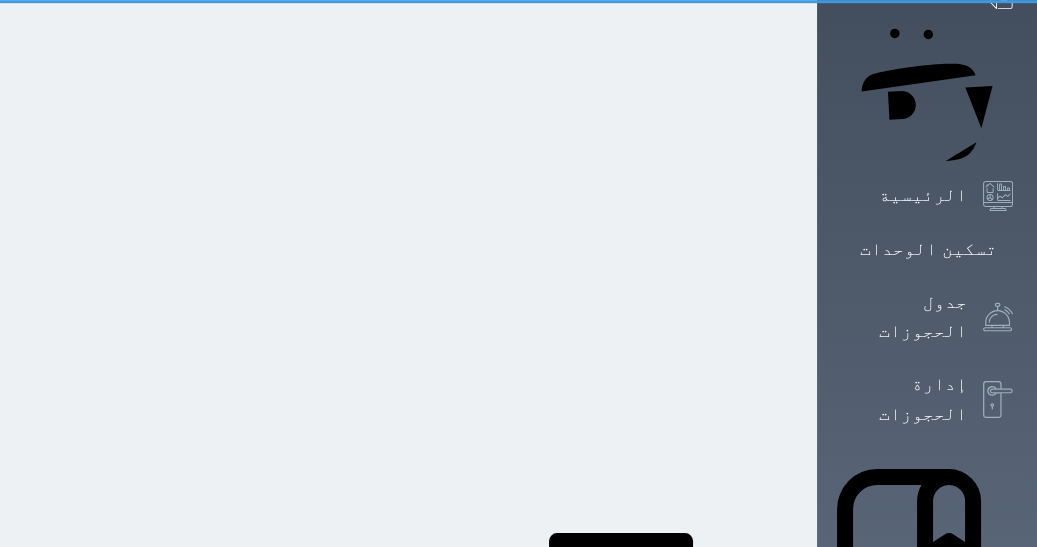 scroll, scrollTop: 0, scrollLeft: 0, axis: both 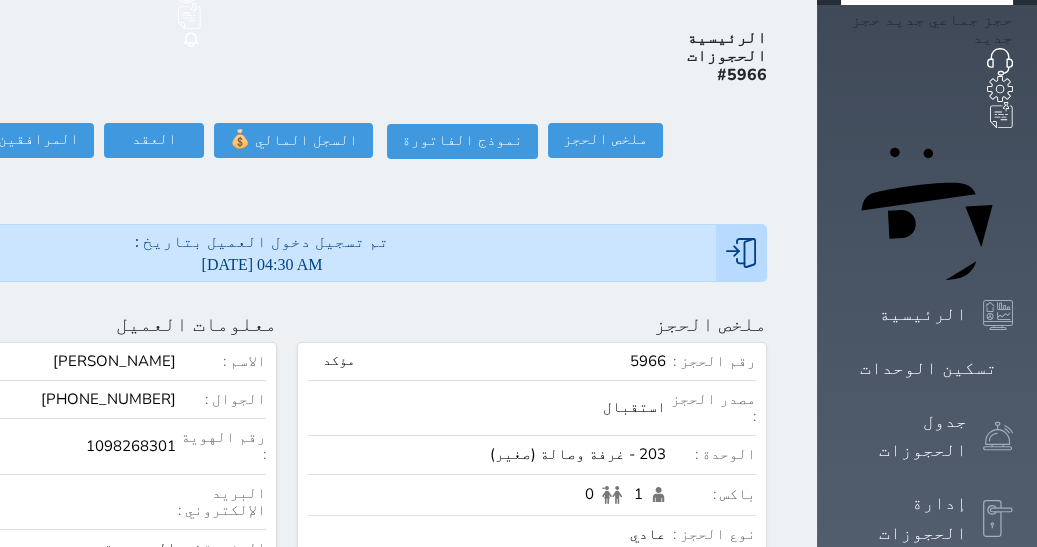 click 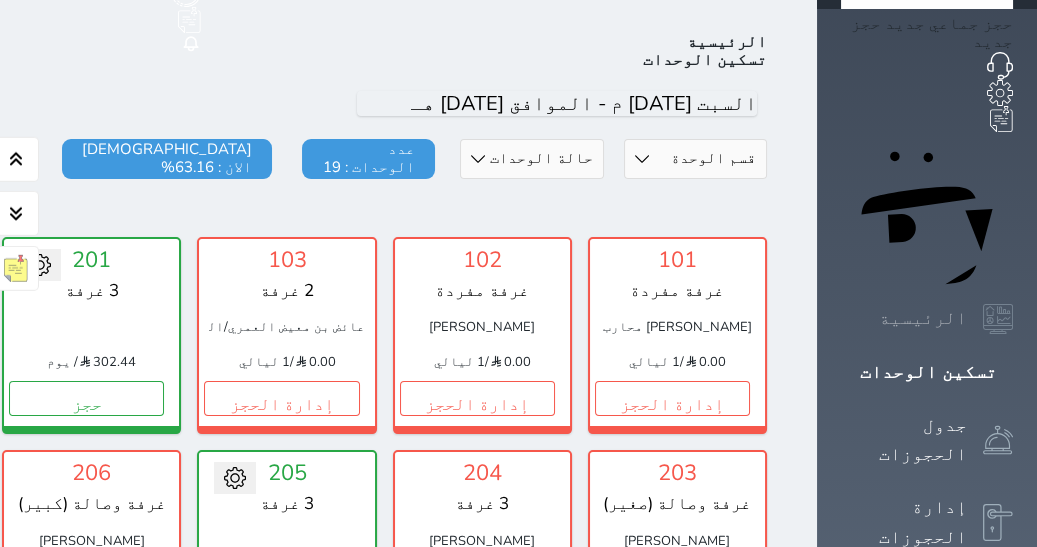 scroll, scrollTop: 77, scrollLeft: 0, axis: vertical 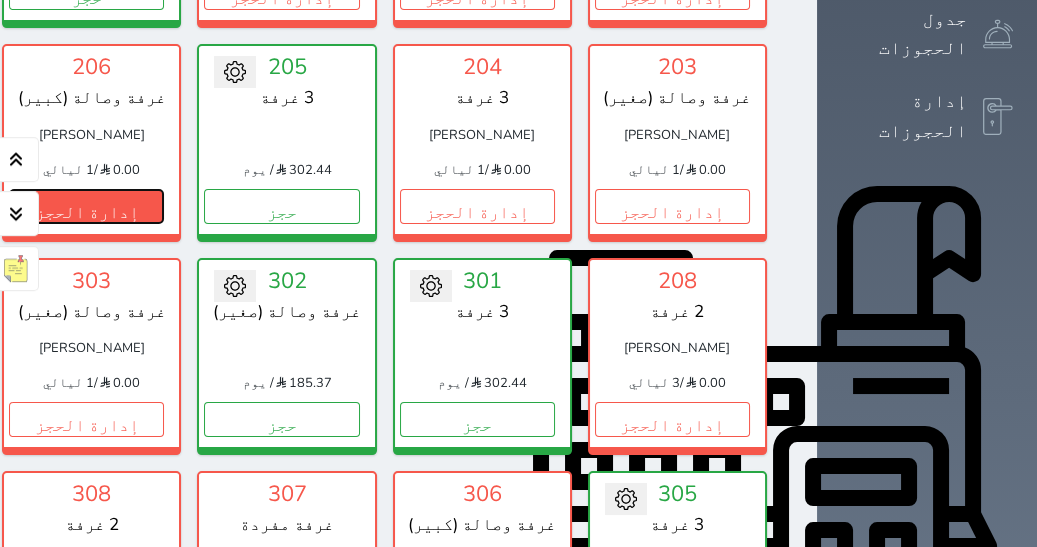 click on "إدارة الحجز" at bounding box center (86, 206) 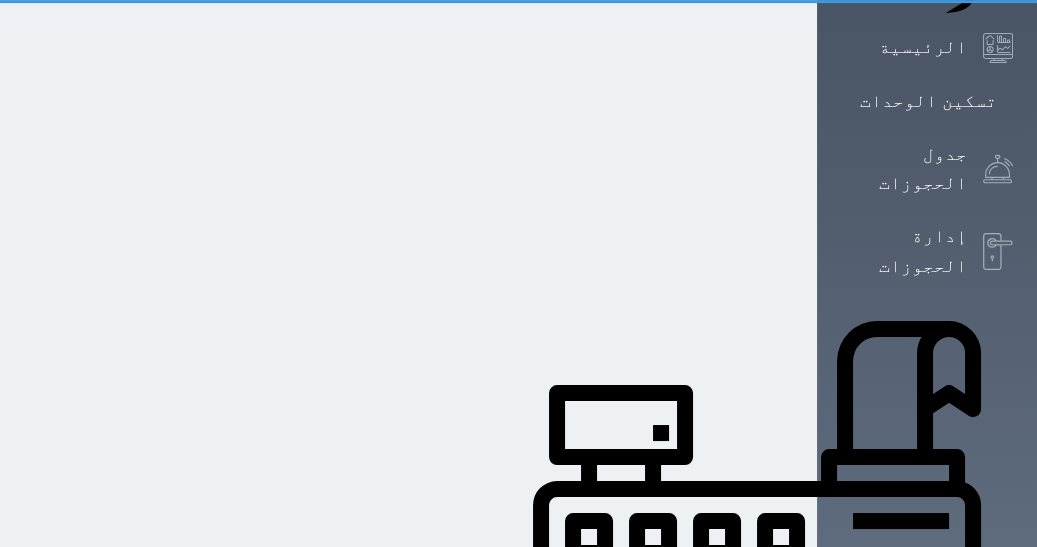 scroll, scrollTop: 0, scrollLeft: 0, axis: both 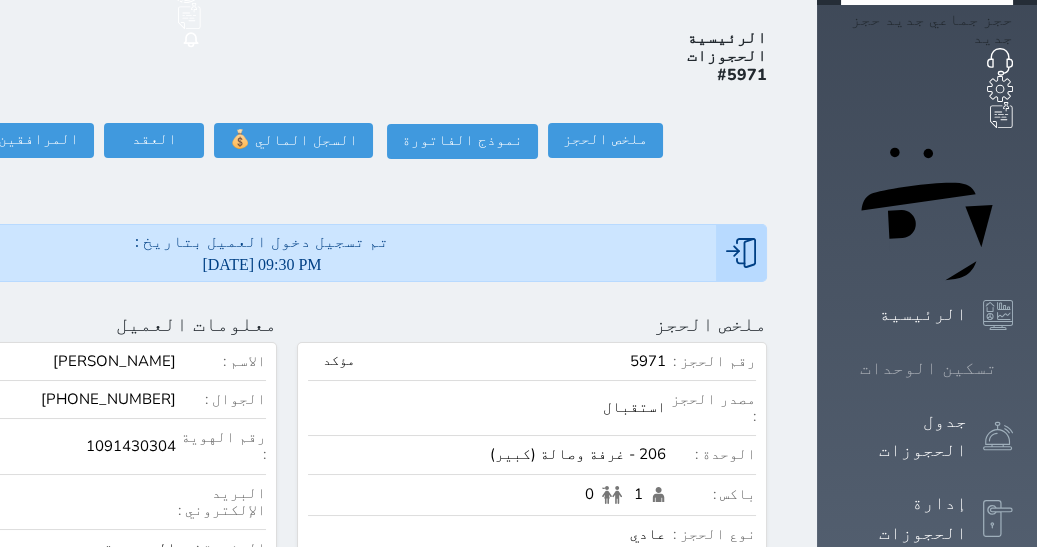 click on "تسكين الوحدات" at bounding box center [928, 368] 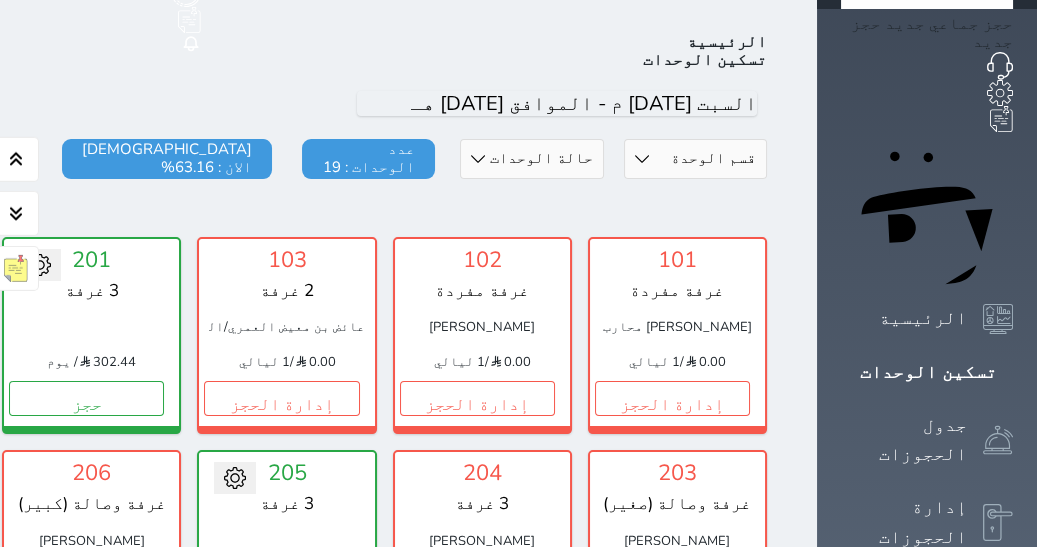 scroll, scrollTop: 77, scrollLeft: 0, axis: vertical 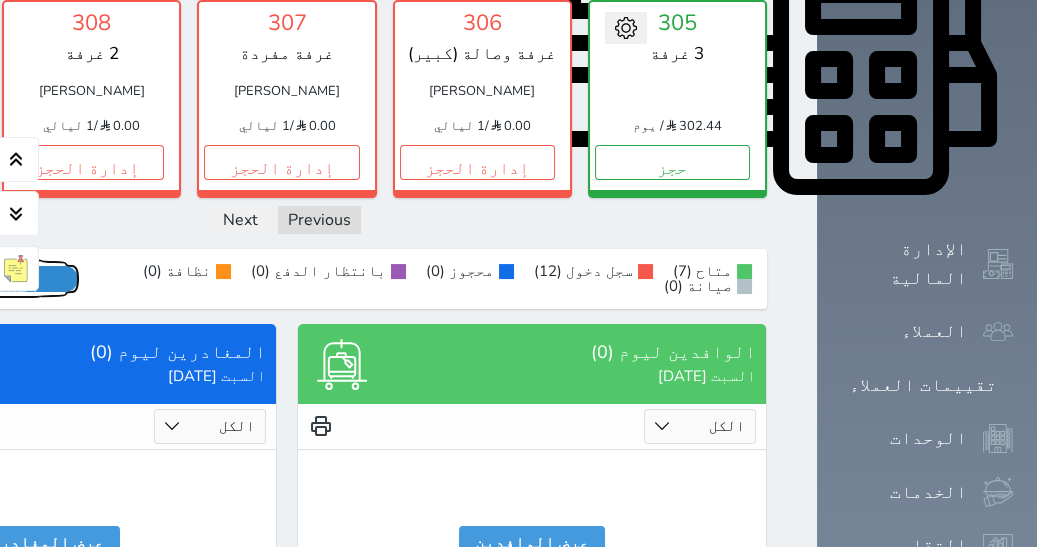 click on "عرض رصيد الصندوق" at bounding box center (8, 279) 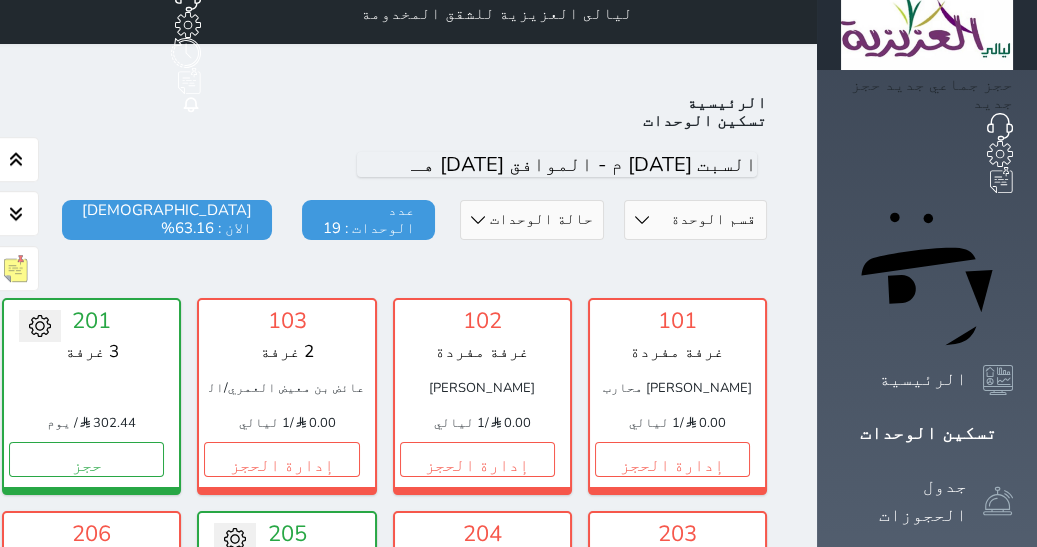 scroll, scrollTop: 0, scrollLeft: 0, axis: both 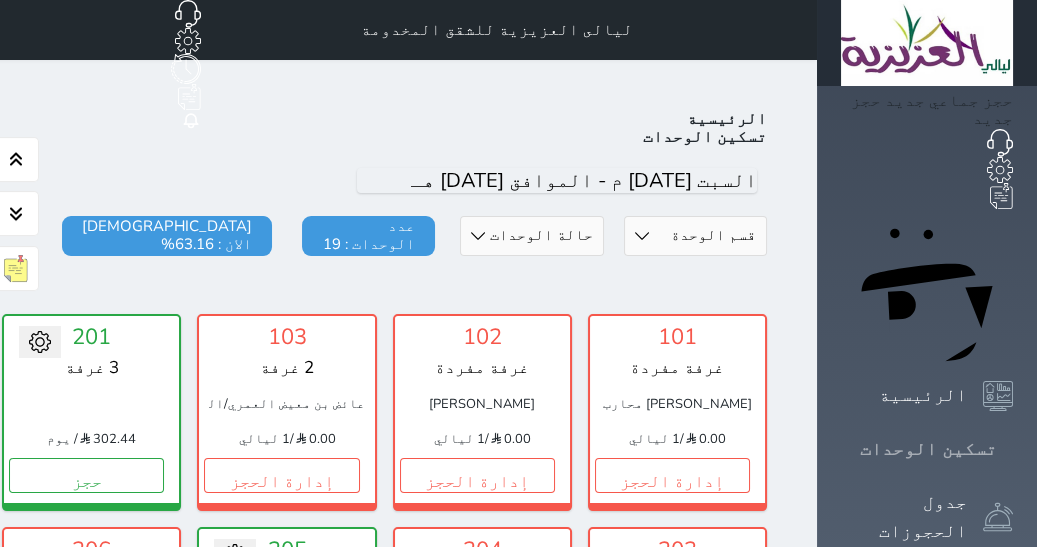click on "تسكين الوحدات" at bounding box center (928, 449) 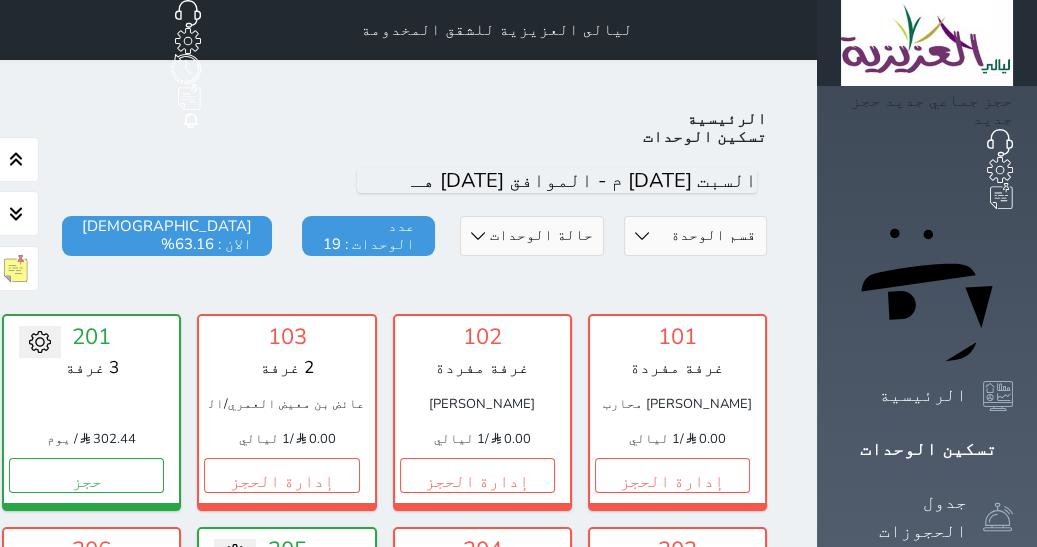 drag, startPoint x: 103, startPoint y: 137, endPoint x: 156, endPoint y: 137, distance: 53 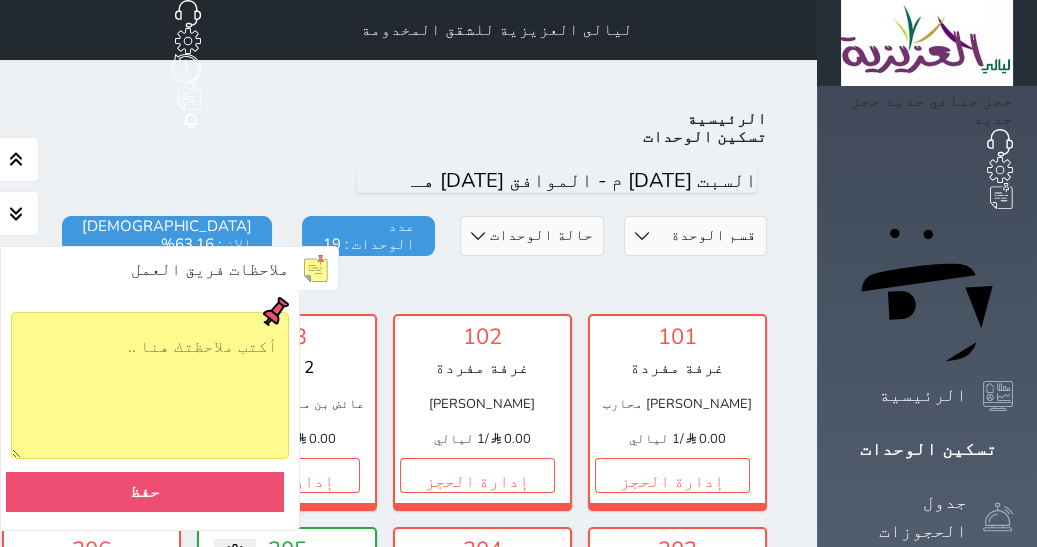 click at bounding box center (316, 268) 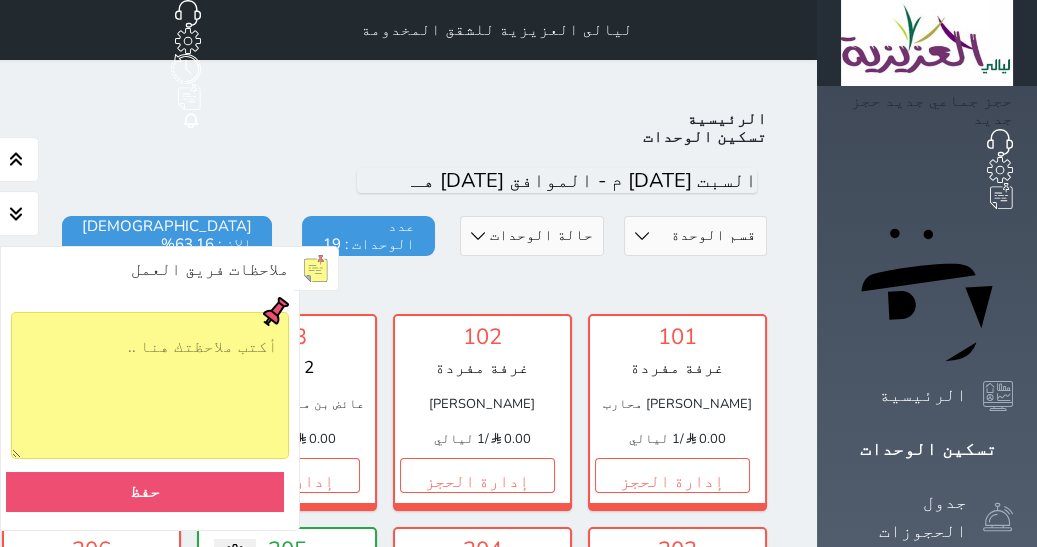 click at bounding box center (316, 268) 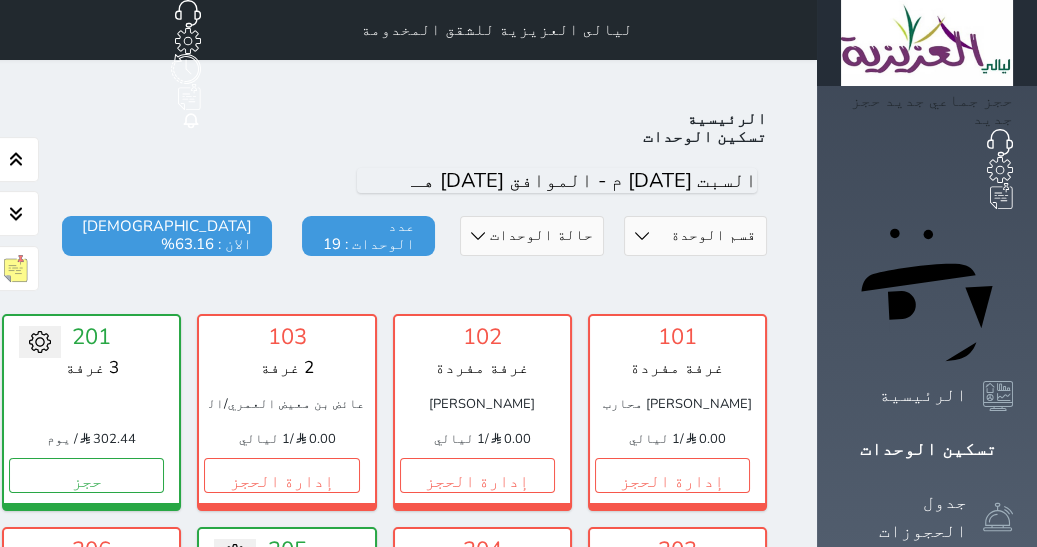 click at bounding box center (16, 268) 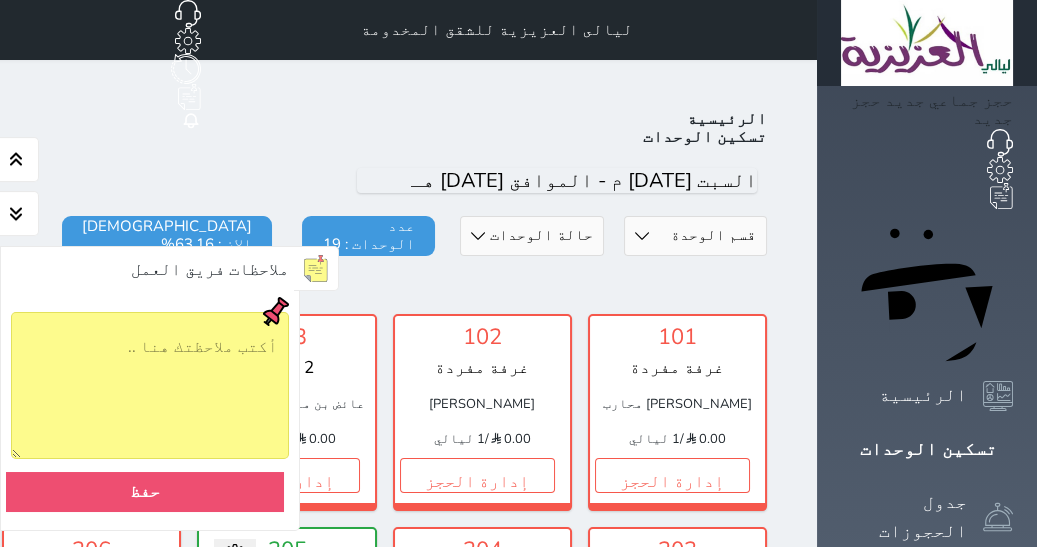 click at bounding box center [316, 268] 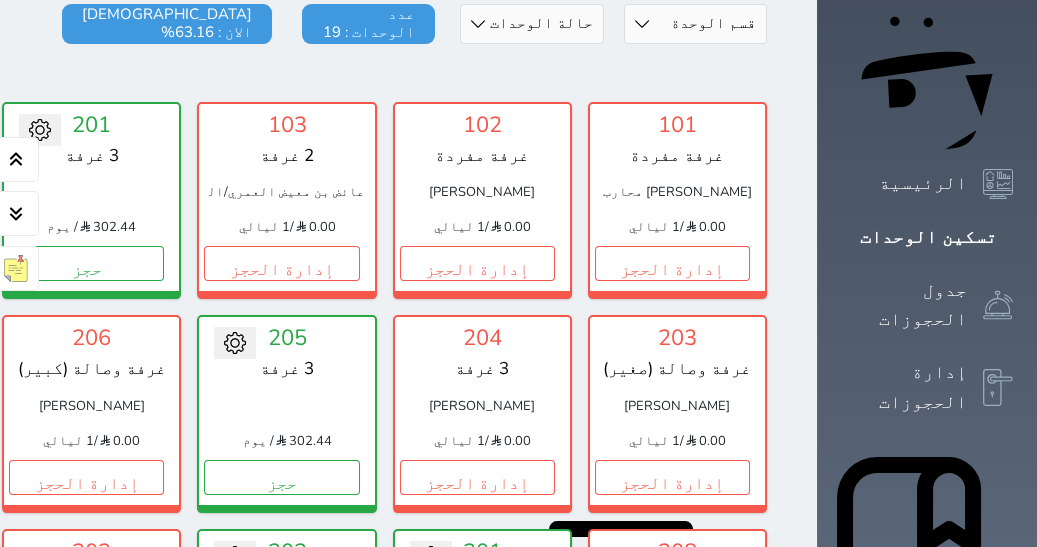 scroll, scrollTop: 205, scrollLeft: 0, axis: vertical 